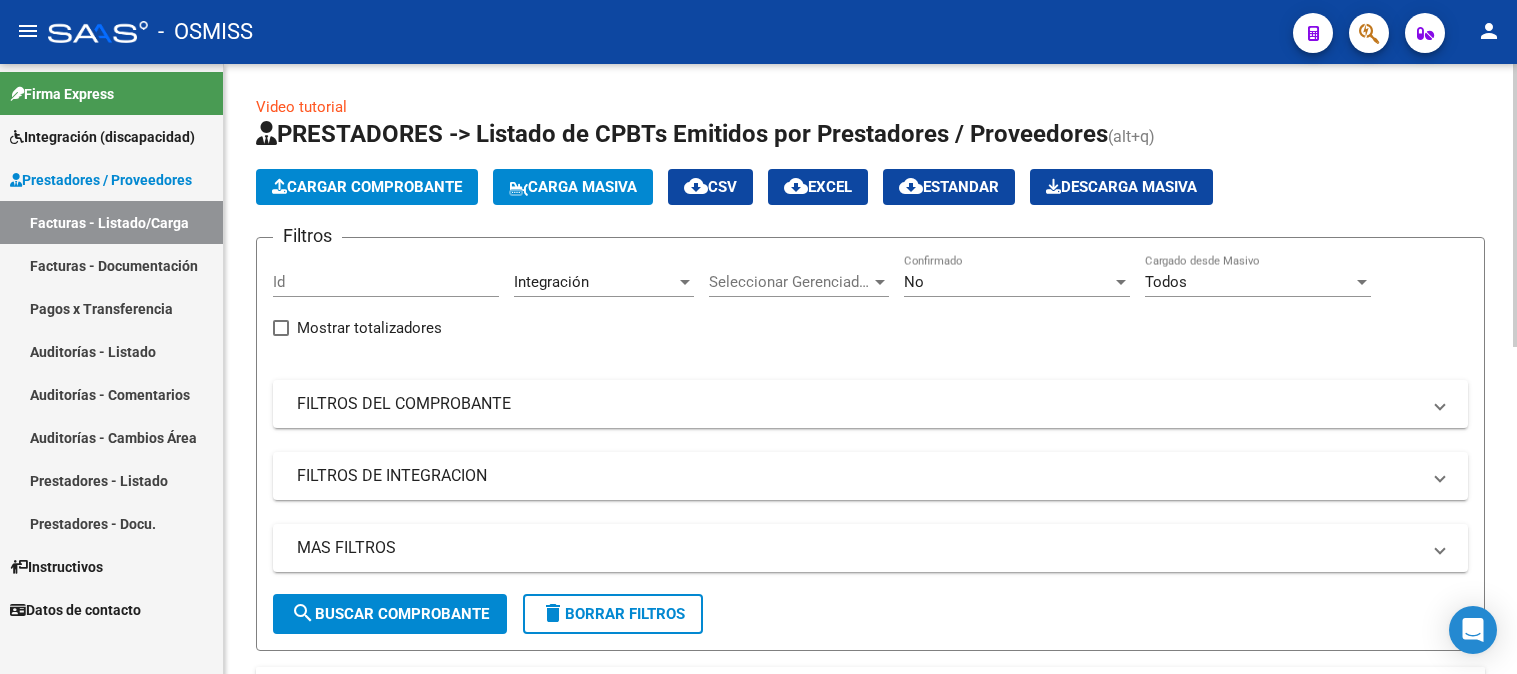 scroll, scrollTop: 0, scrollLeft: 0, axis: both 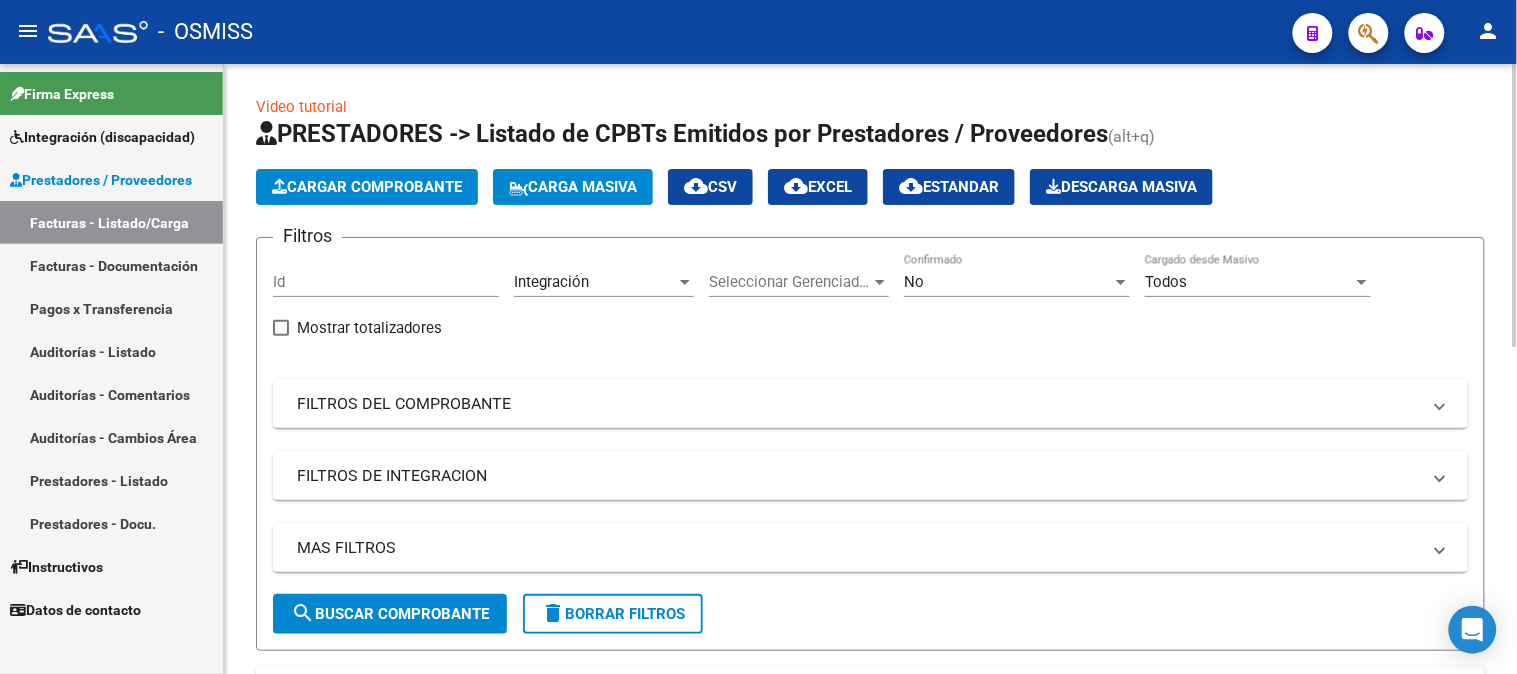 click on "Id" at bounding box center (386, 282) 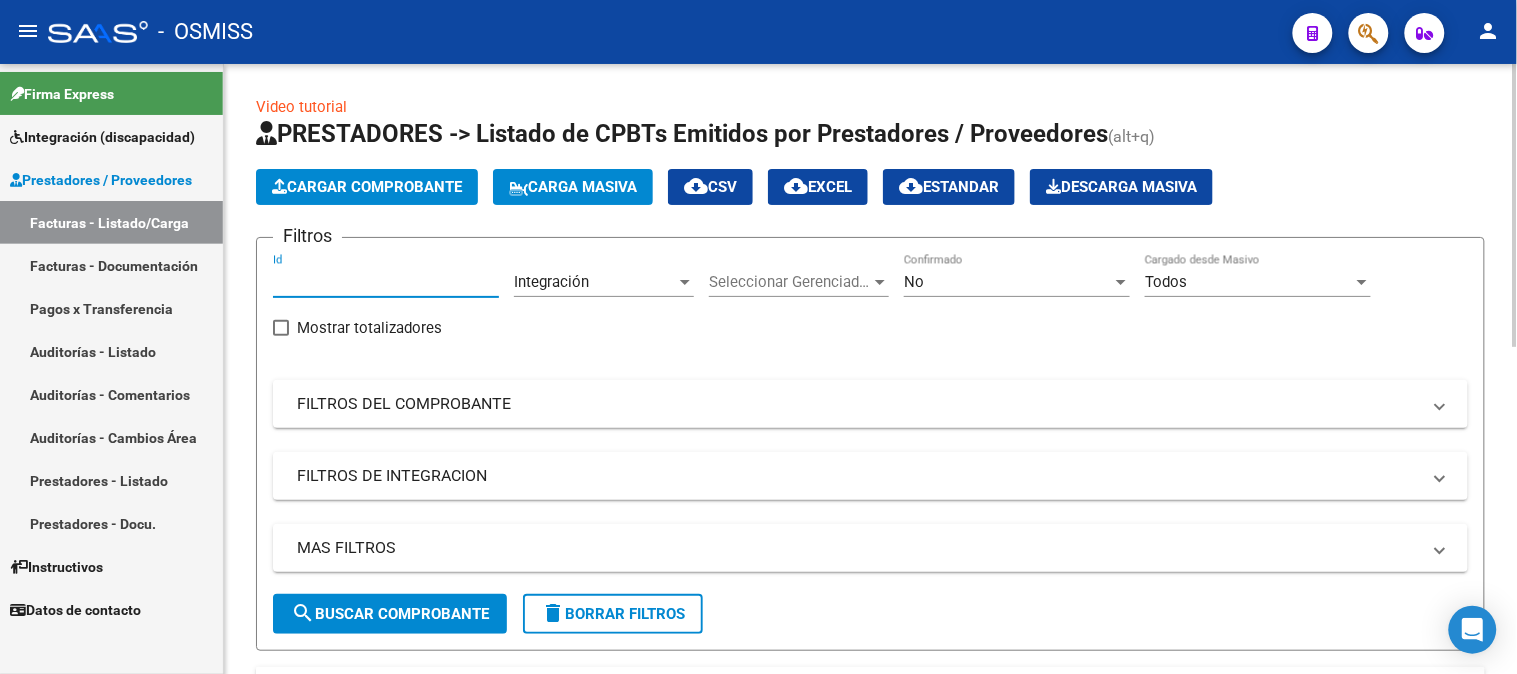 paste on "[NUMBER]" 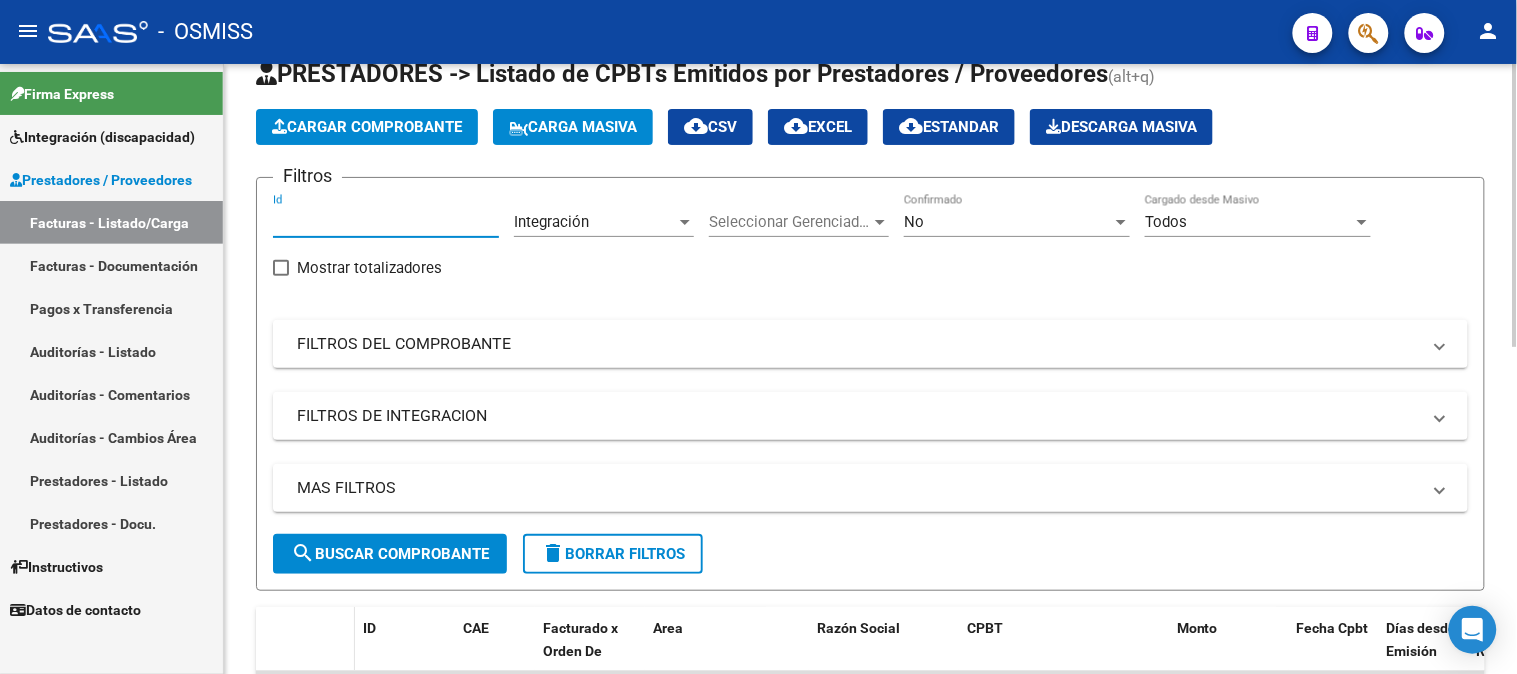 scroll, scrollTop: 111, scrollLeft: 0, axis: vertical 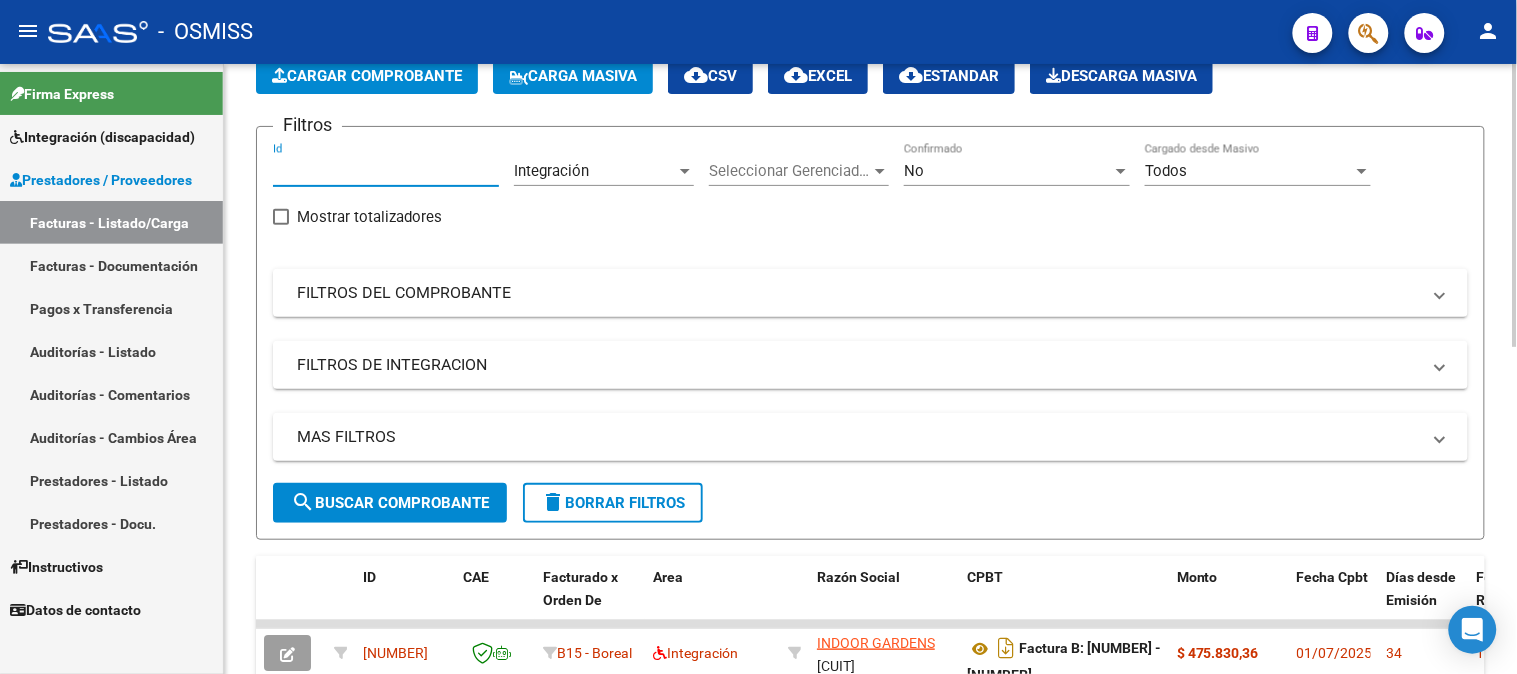 type on "[NUMBER]" 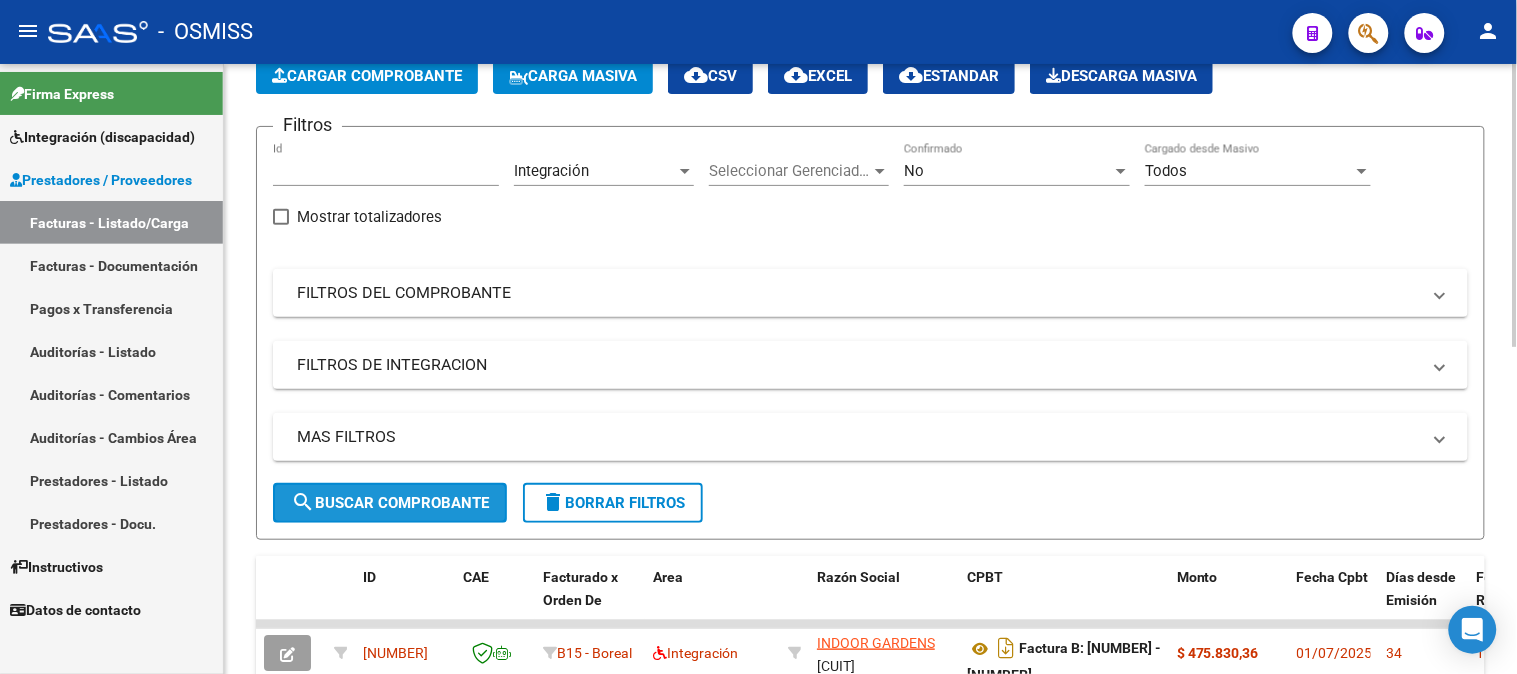 click on "search  Buscar Comprobante" 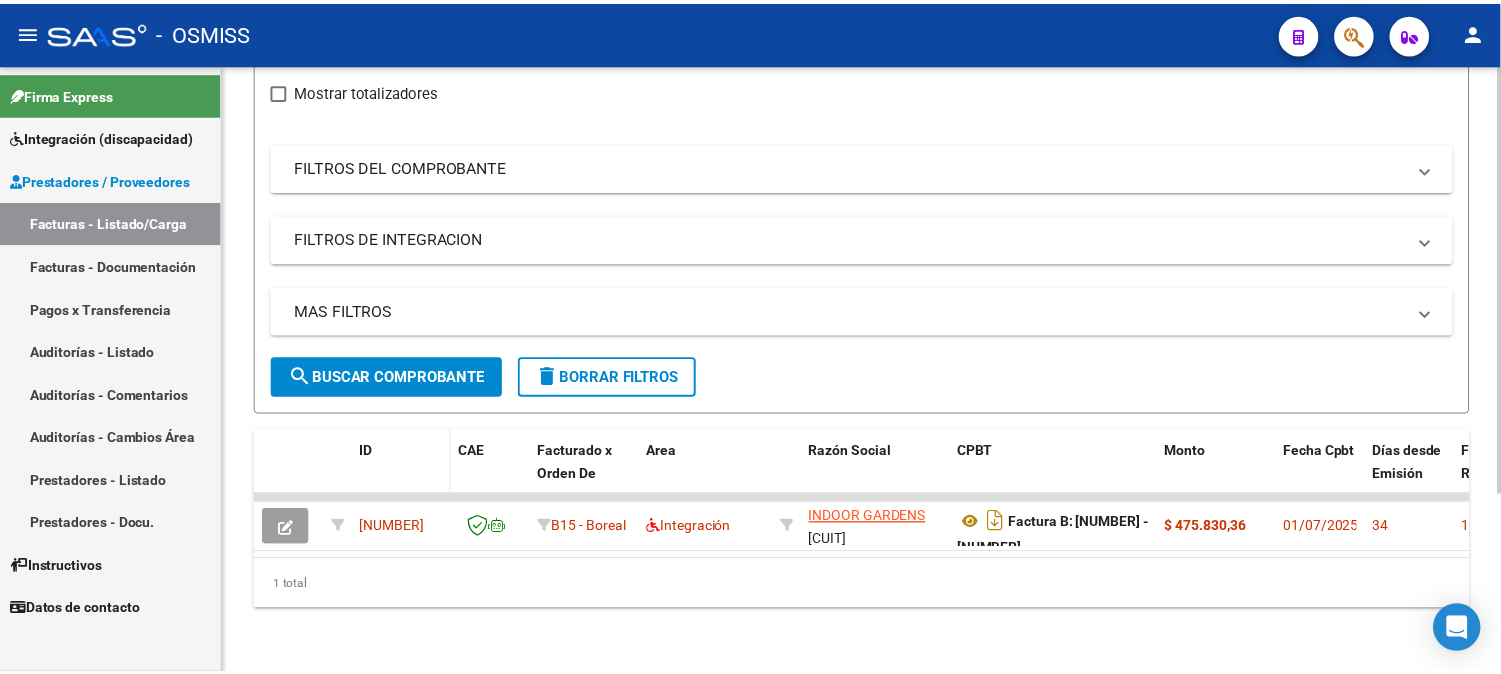scroll, scrollTop: 252, scrollLeft: 0, axis: vertical 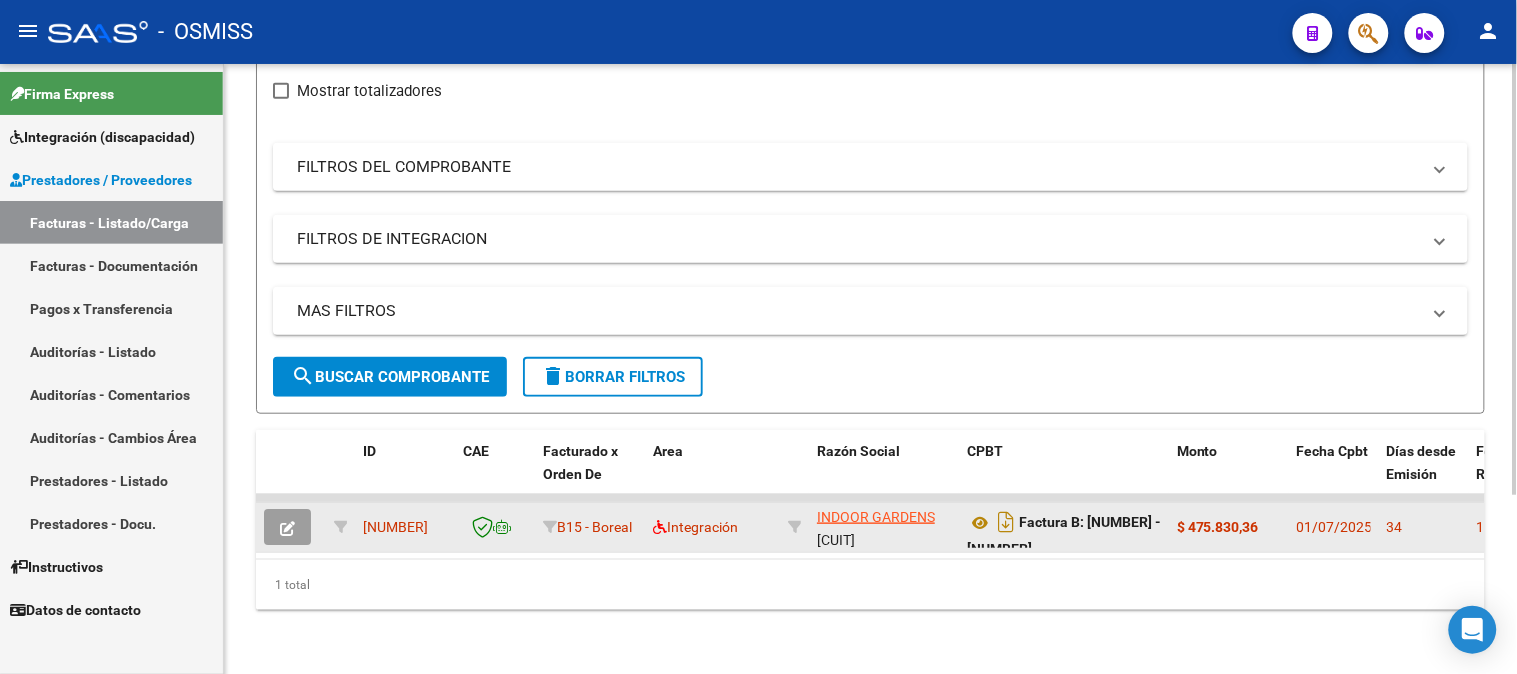 click 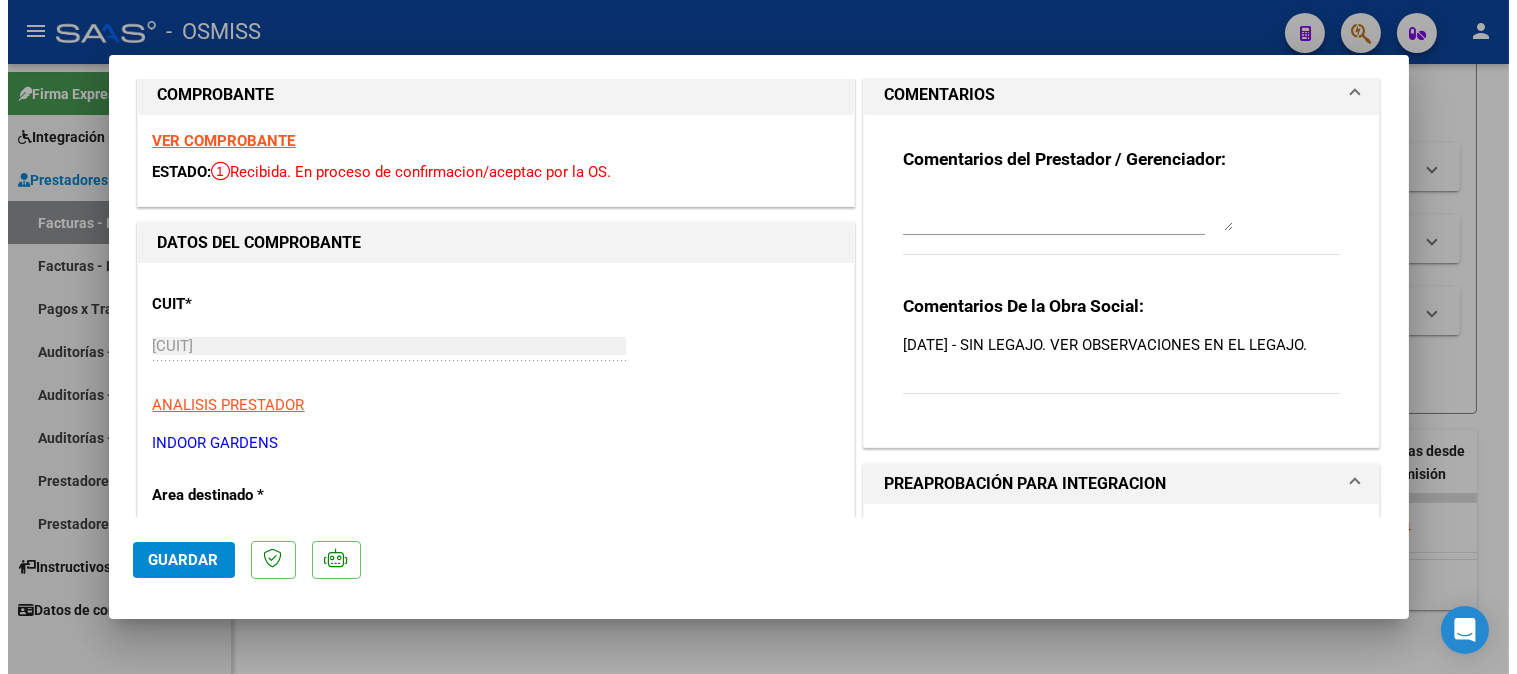 scroll, scrollTop: 0, scrollLeft: 0, axis: both 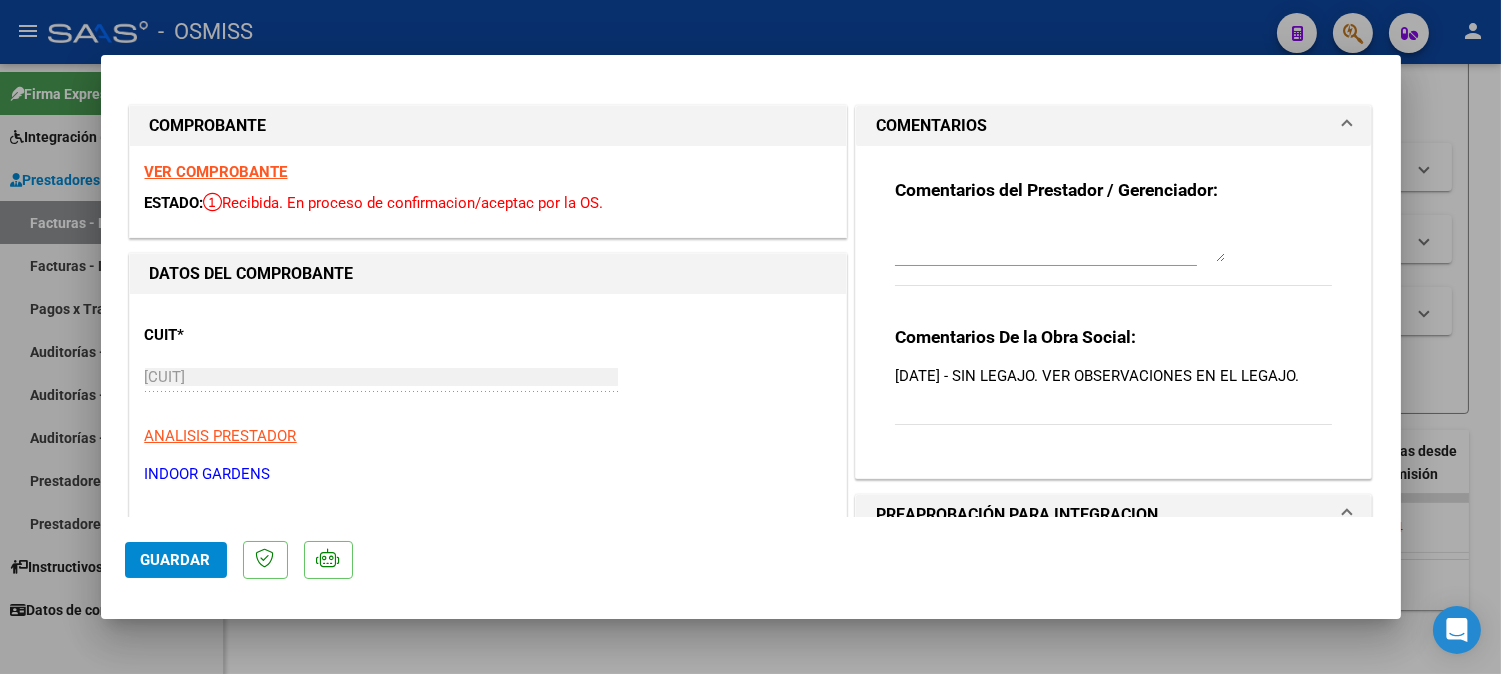 type 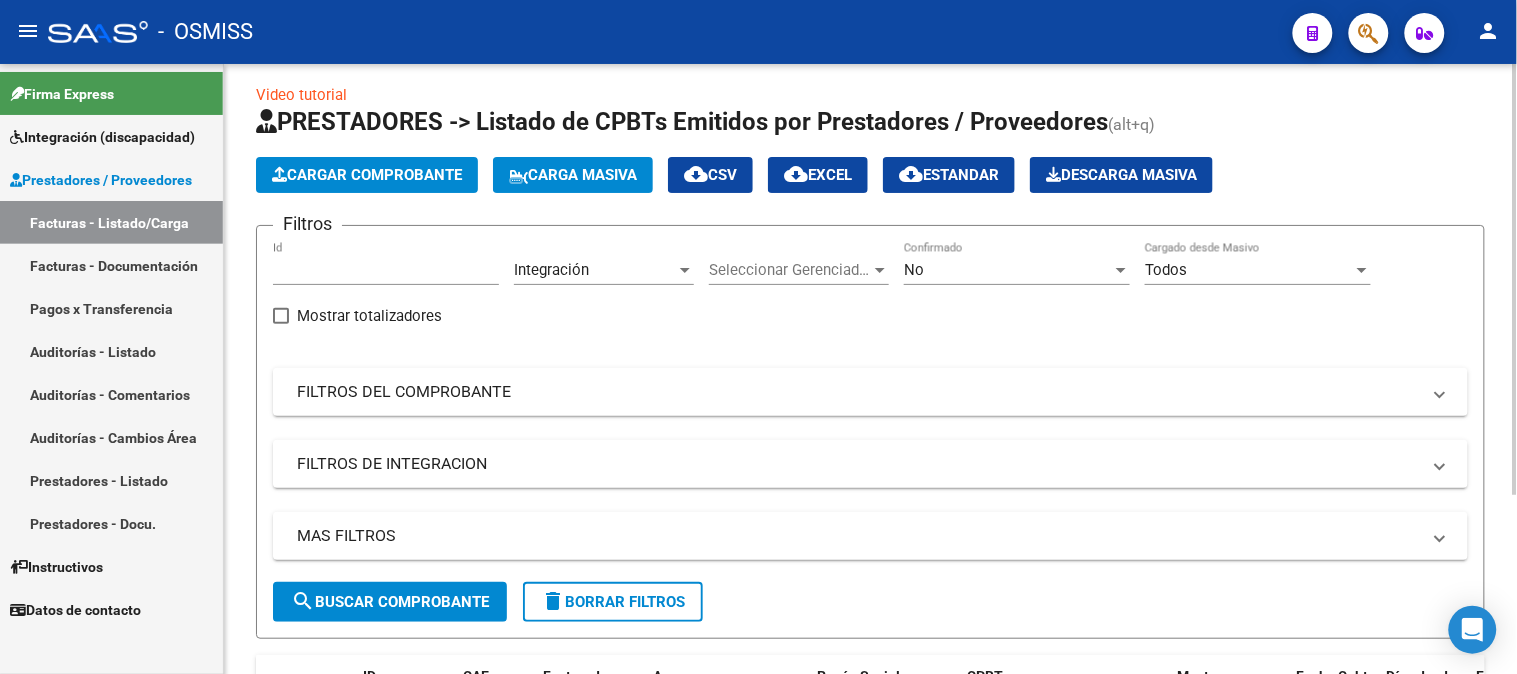 scroll, scrollTop: 0, scrollLeft: 0, axis: both 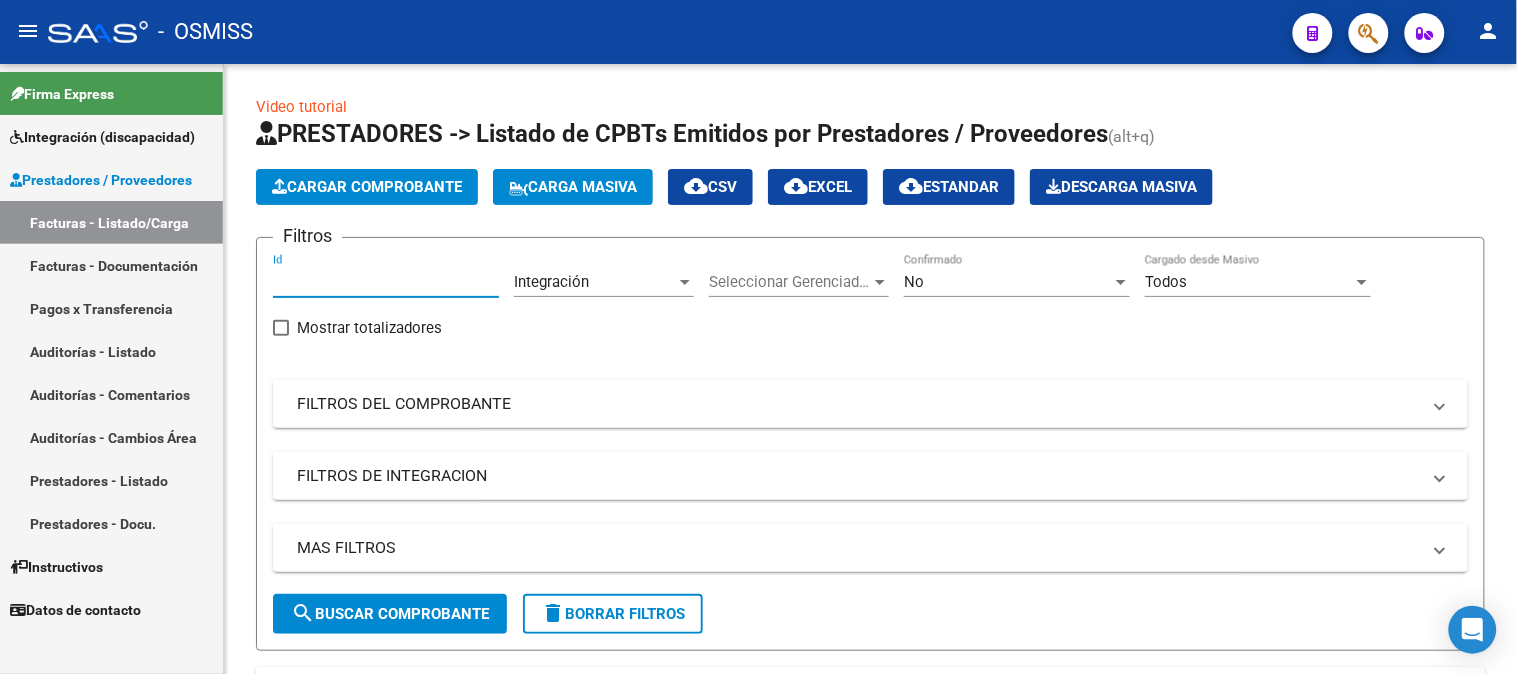 drag, startPoint x: 337, startPoint y: 283, endPoint x: 141, endPoint y: 314, distance: 198.43639 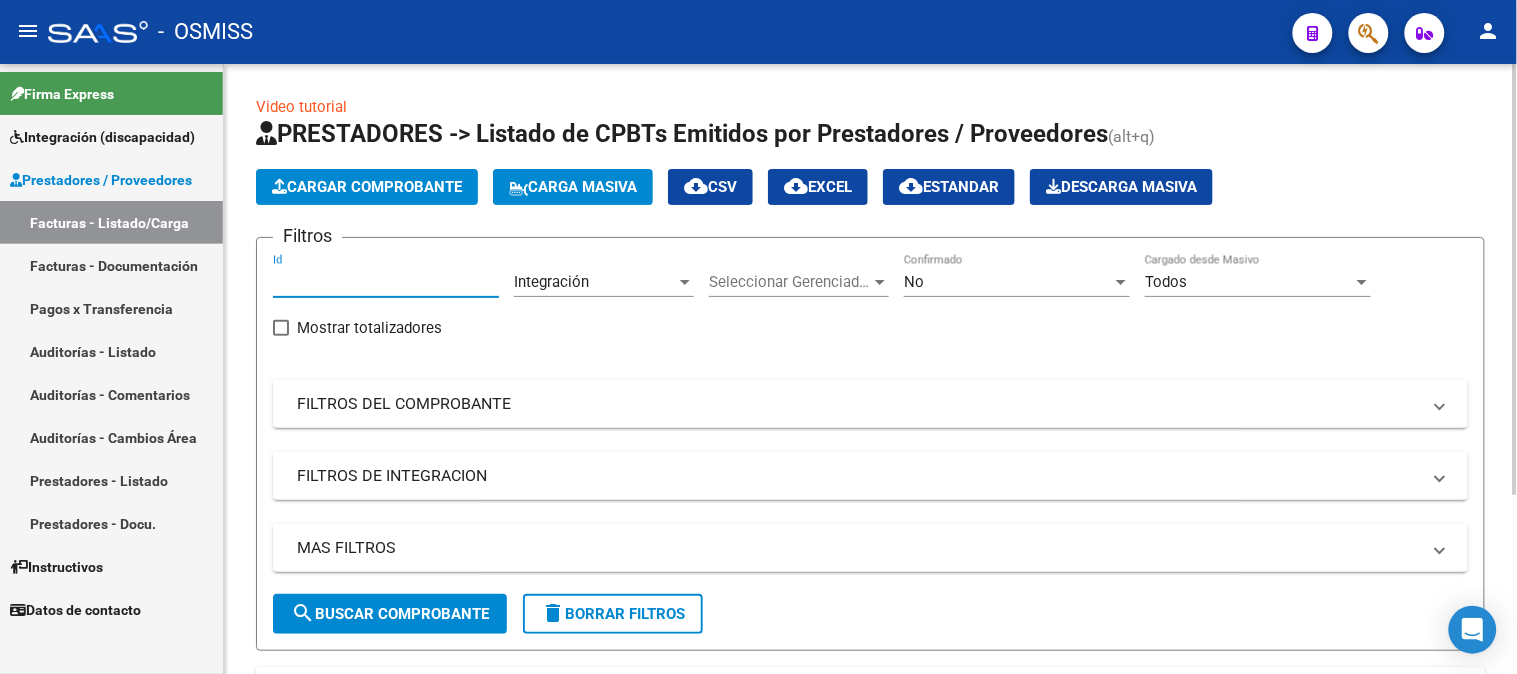 type on "[NUMBER]" 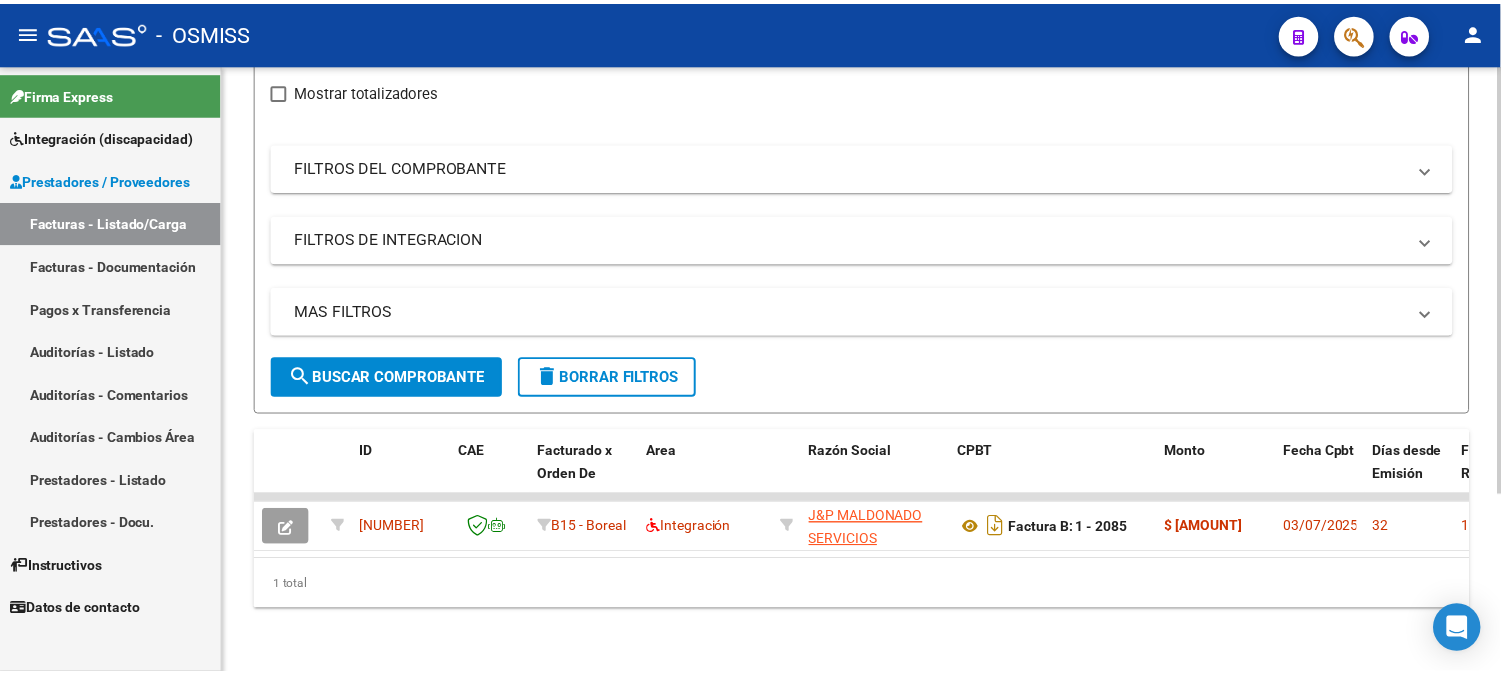 scroll, scrollTop: 252, scrollLeft: 0, axis: vertical 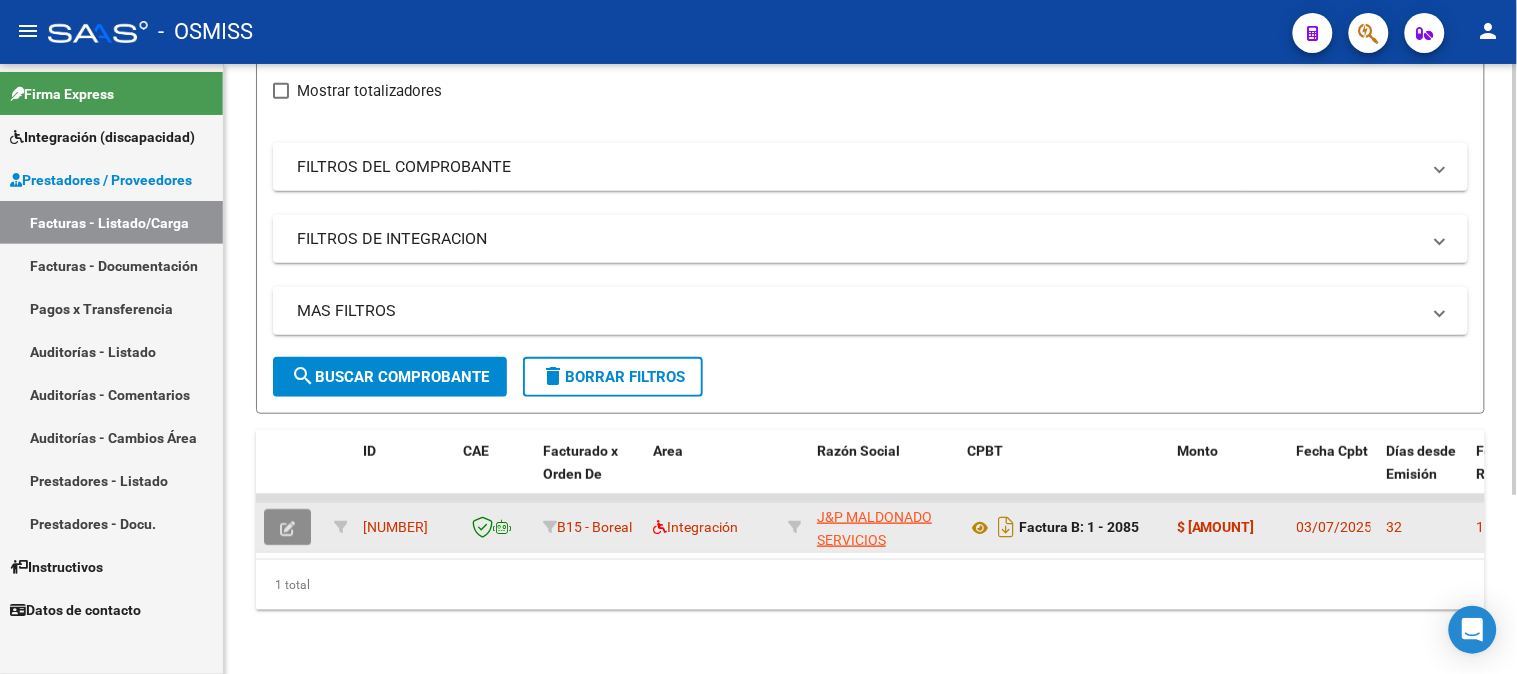 click 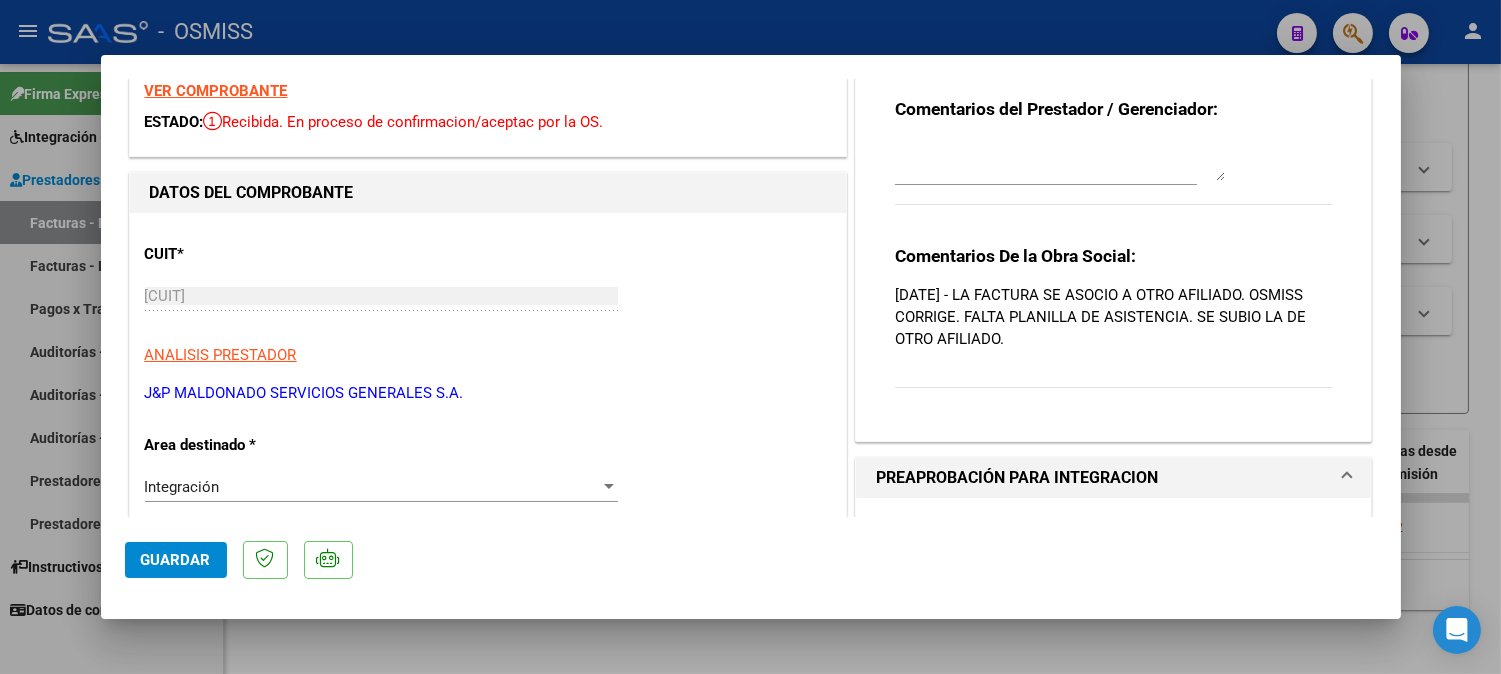 scroll, scrollTop: 0, scrollLeft: 0, axis: both 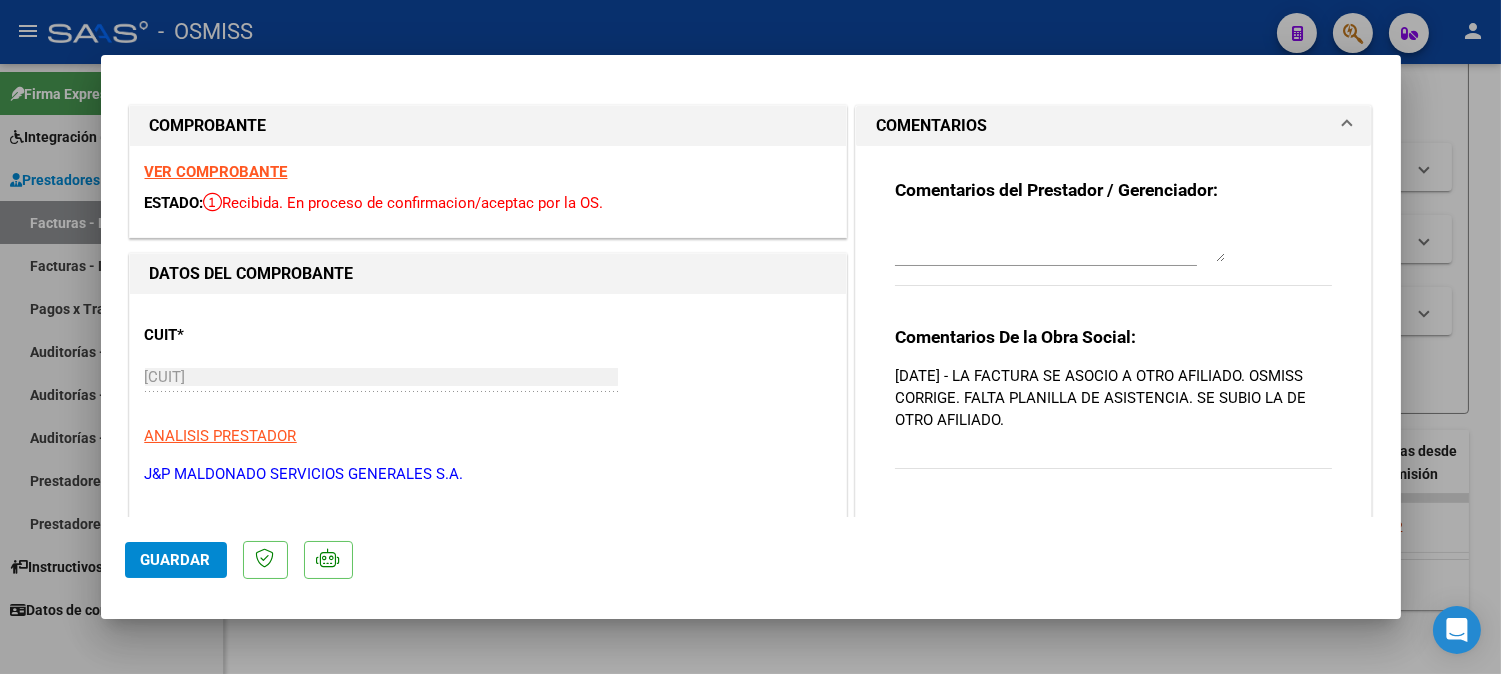 click on "VER COMPROBANTE" at bounding box center [216, 172] 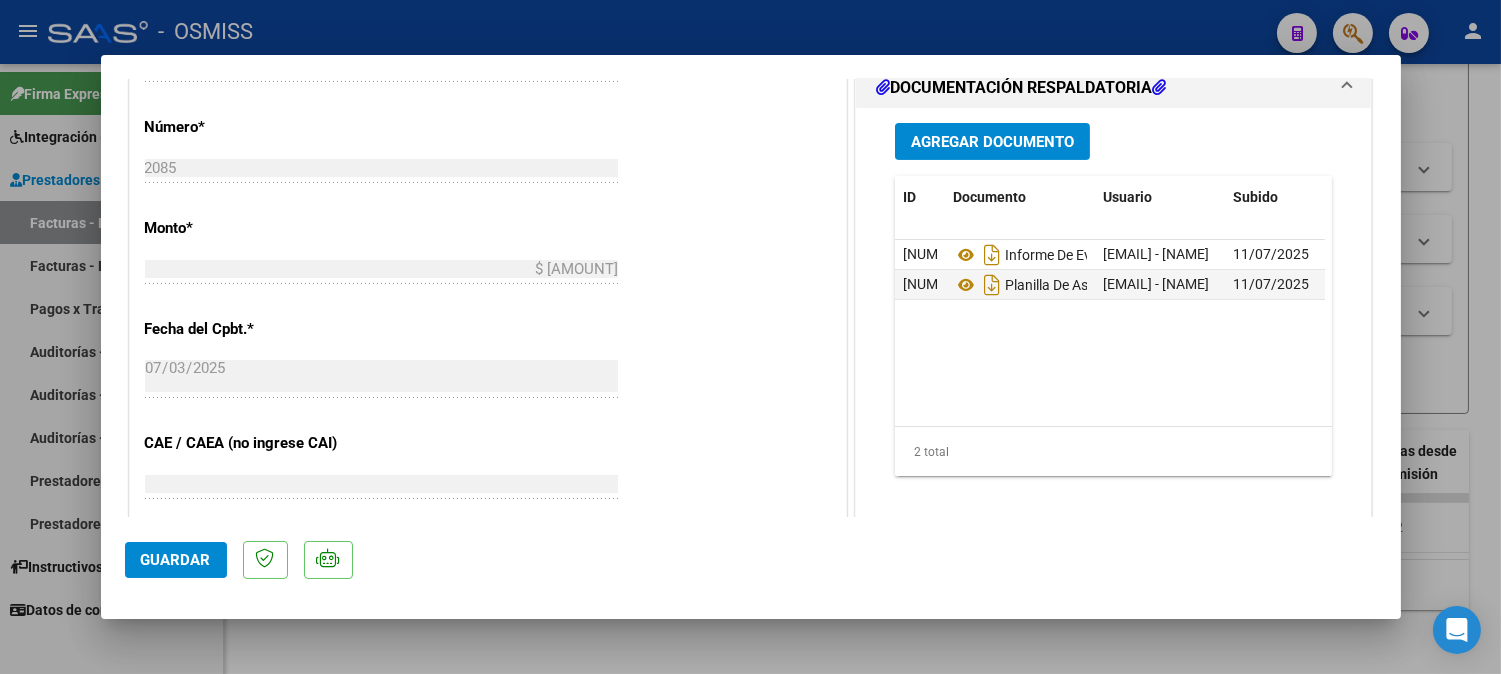 scroll, scrollTop: 1000, scrollLeft: 0, axis: vertical 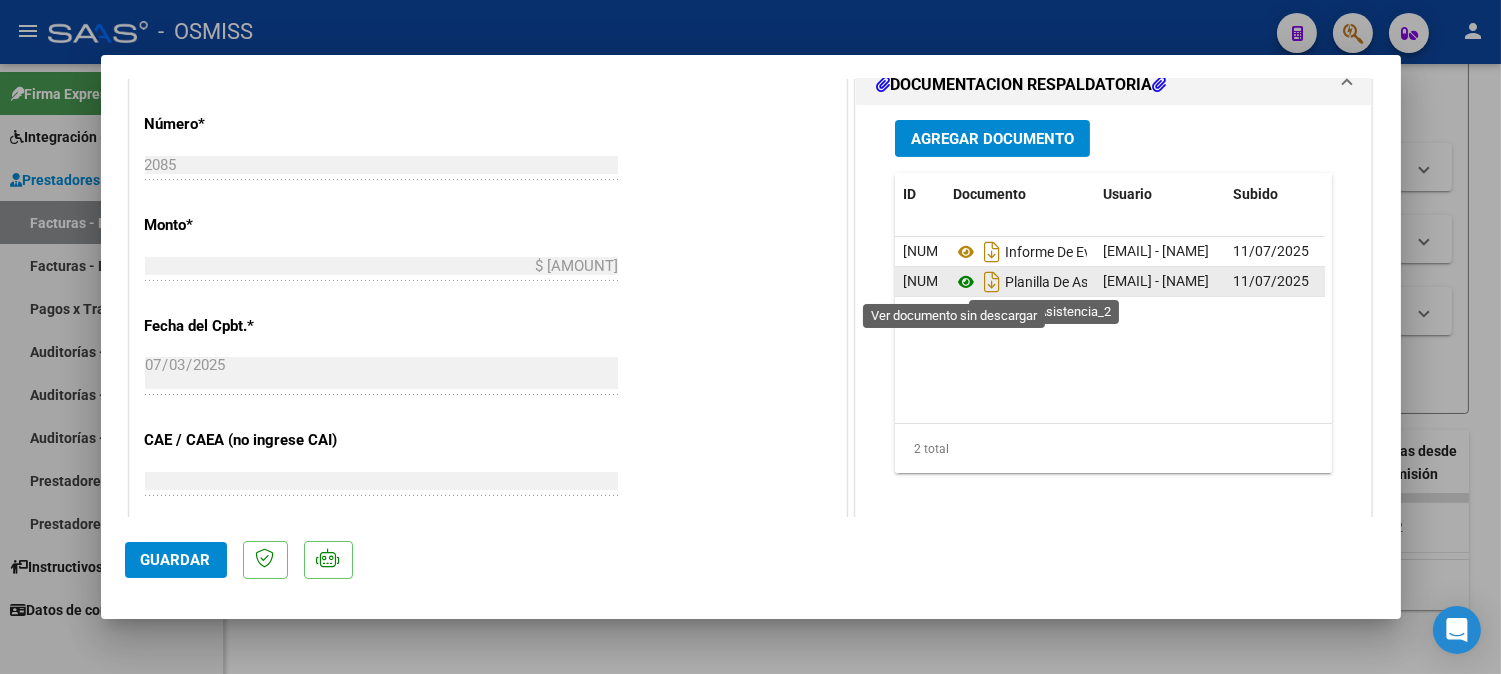 click 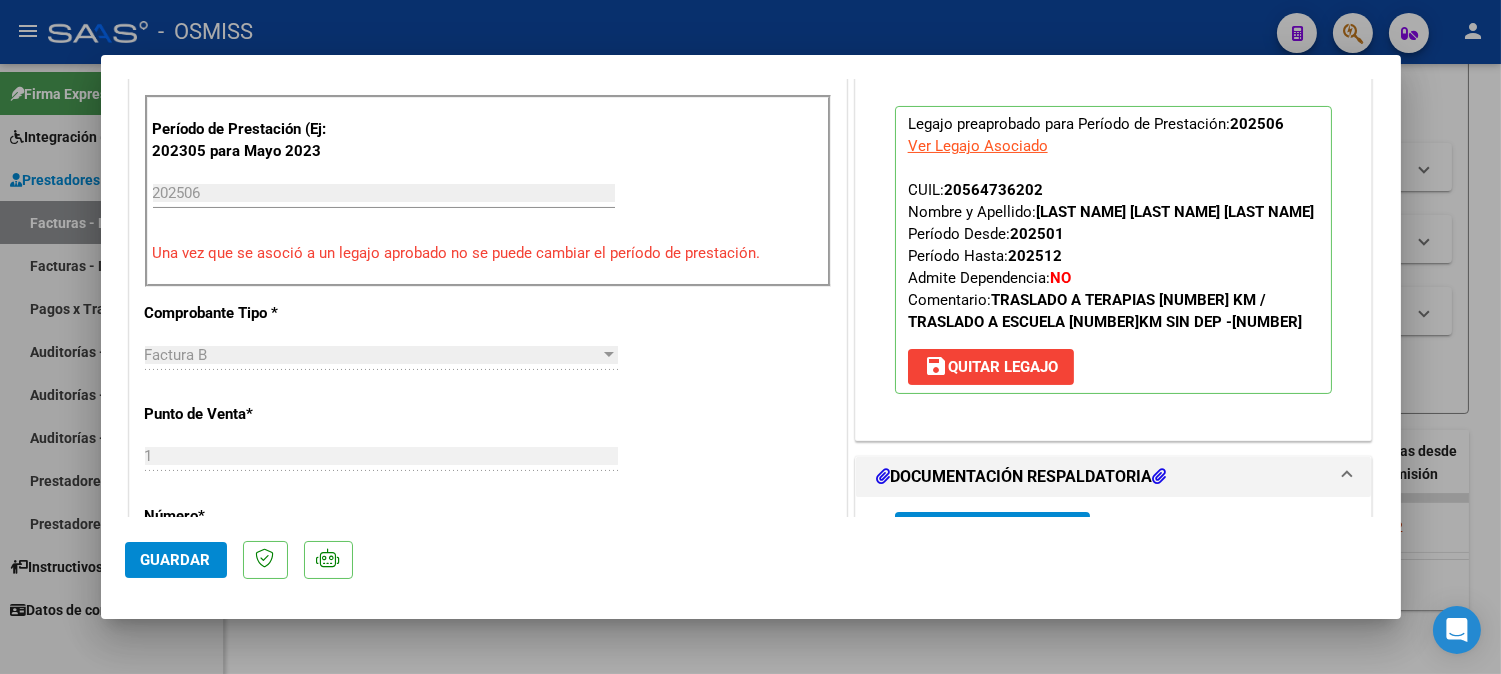 scroll, scrollTop: 555, scrollLeft: 0, axis: vertical 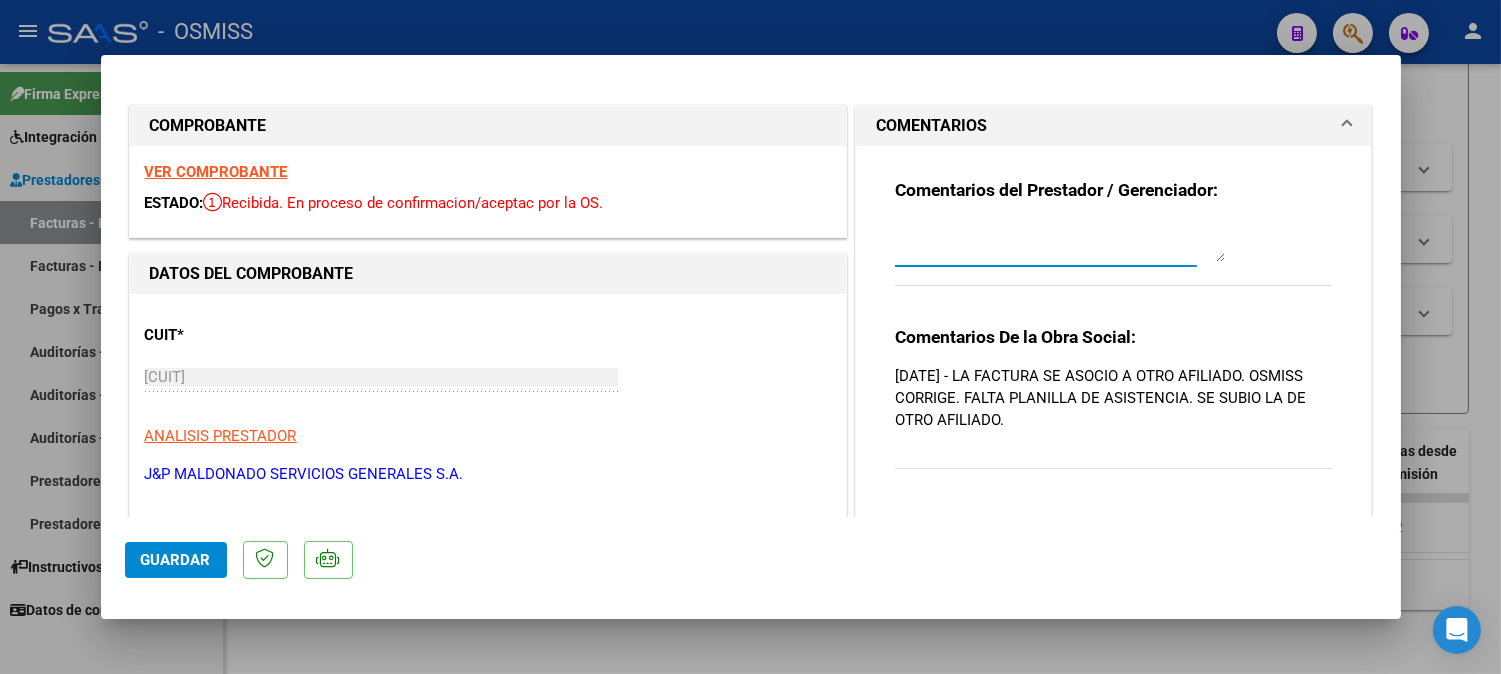 drag, startPoint x: 933, startPoint y: 244, endPoint x: 987, endPoint y: 78, distance: 174.56232 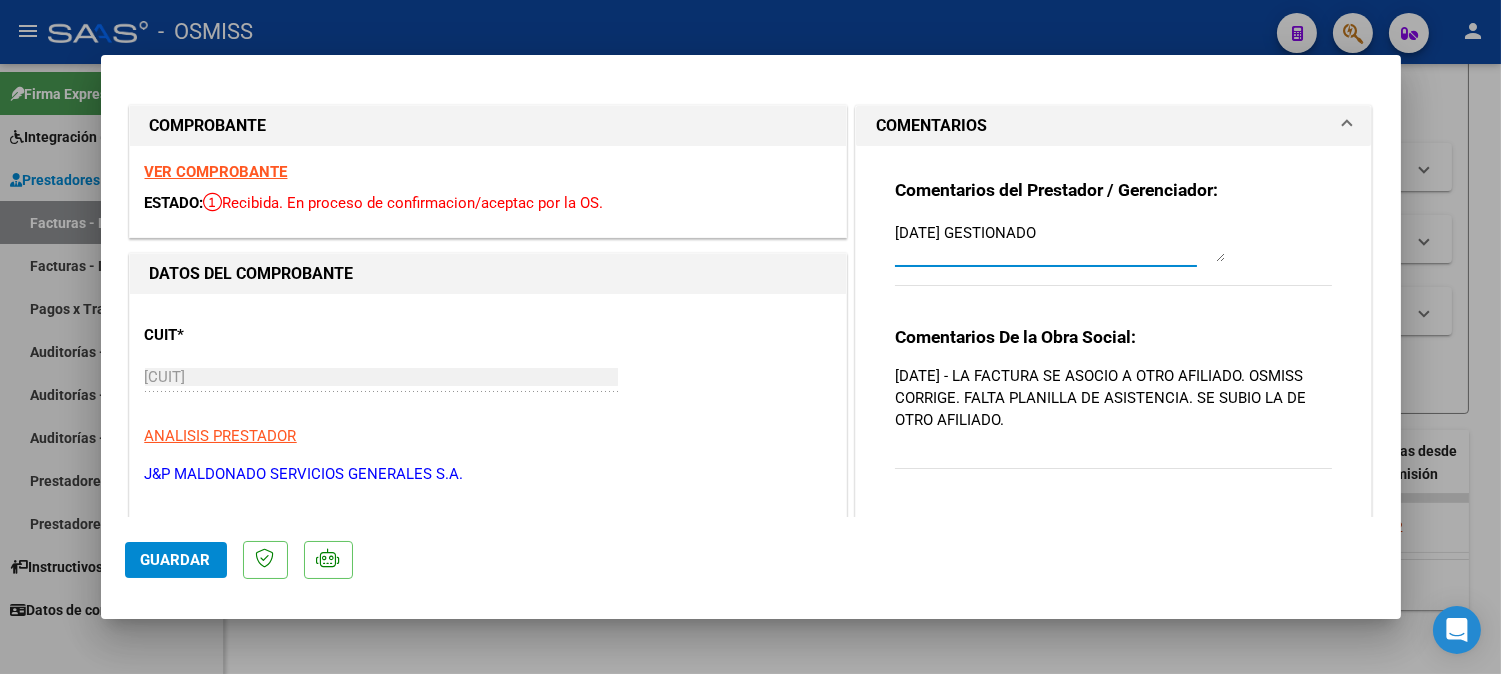 type on "[DATE] GESTIONADO" 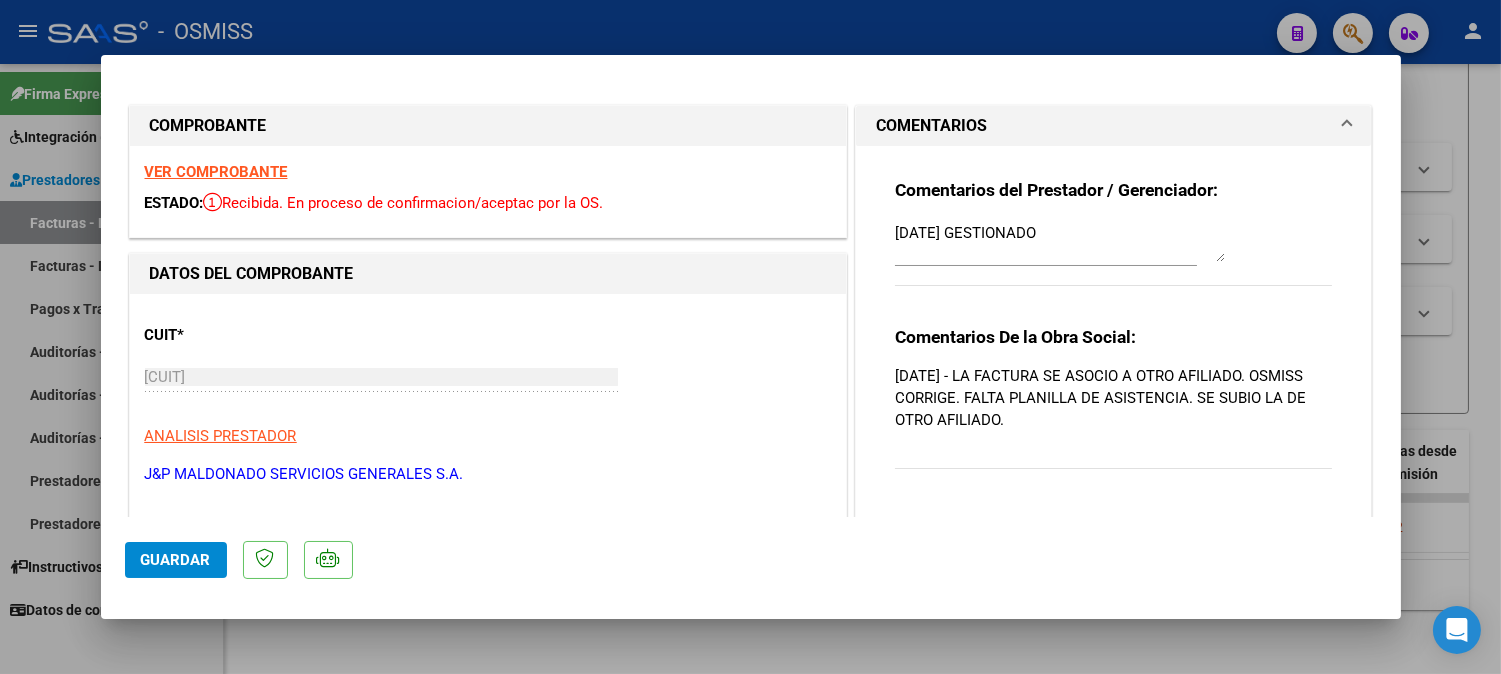 type 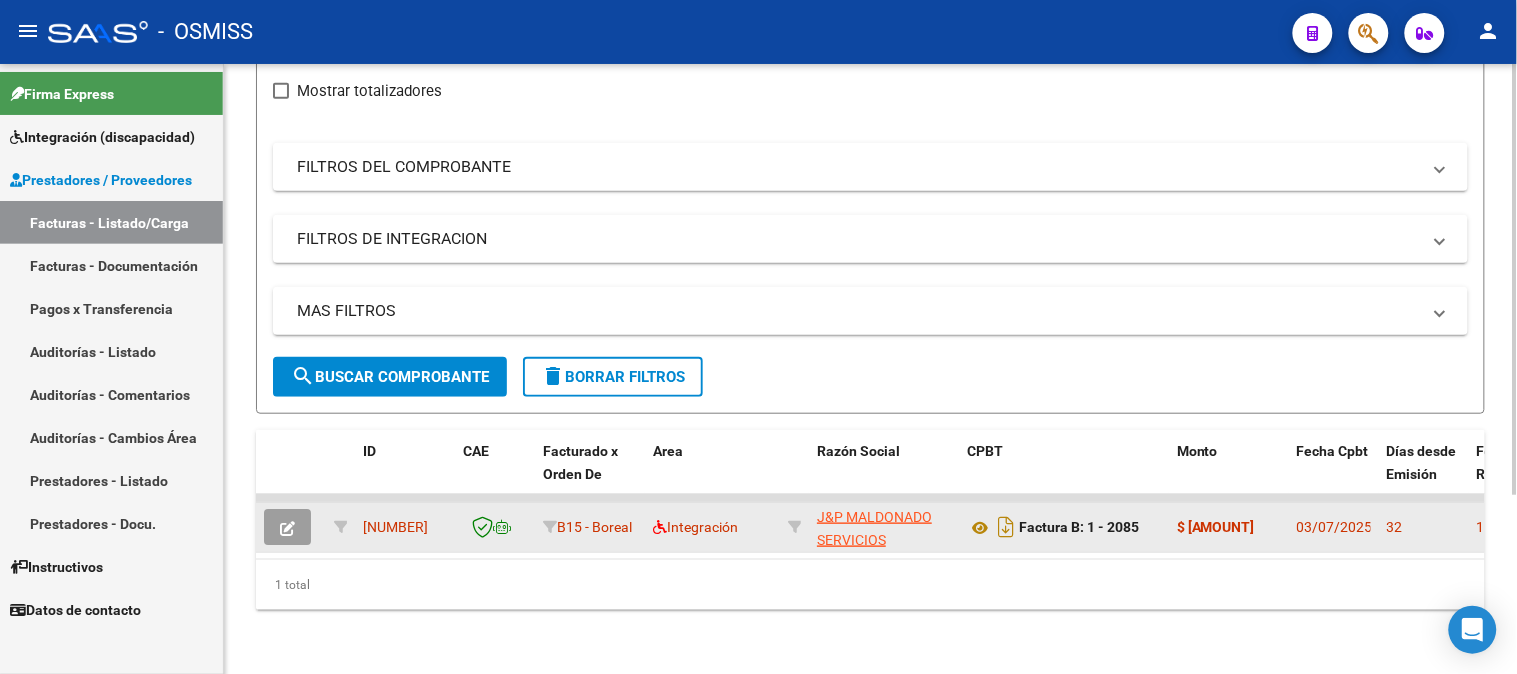 click 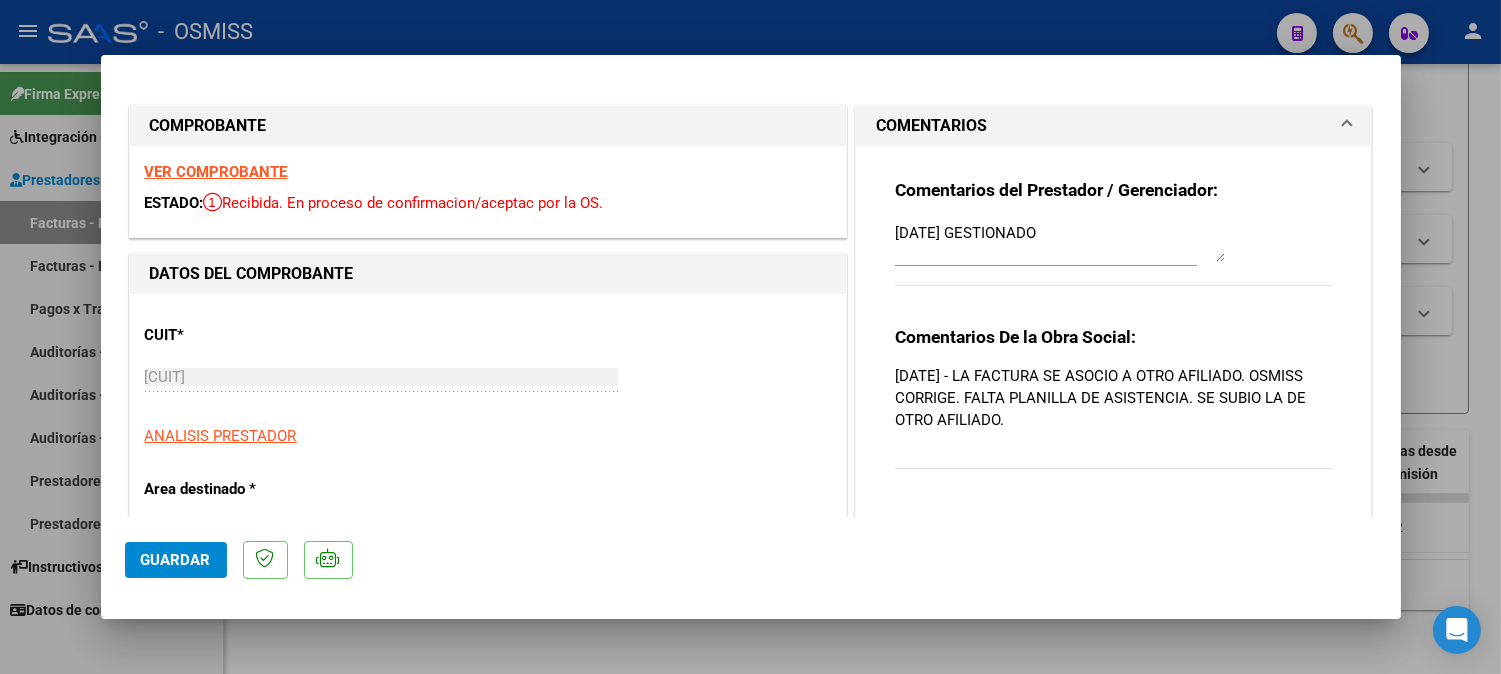 type 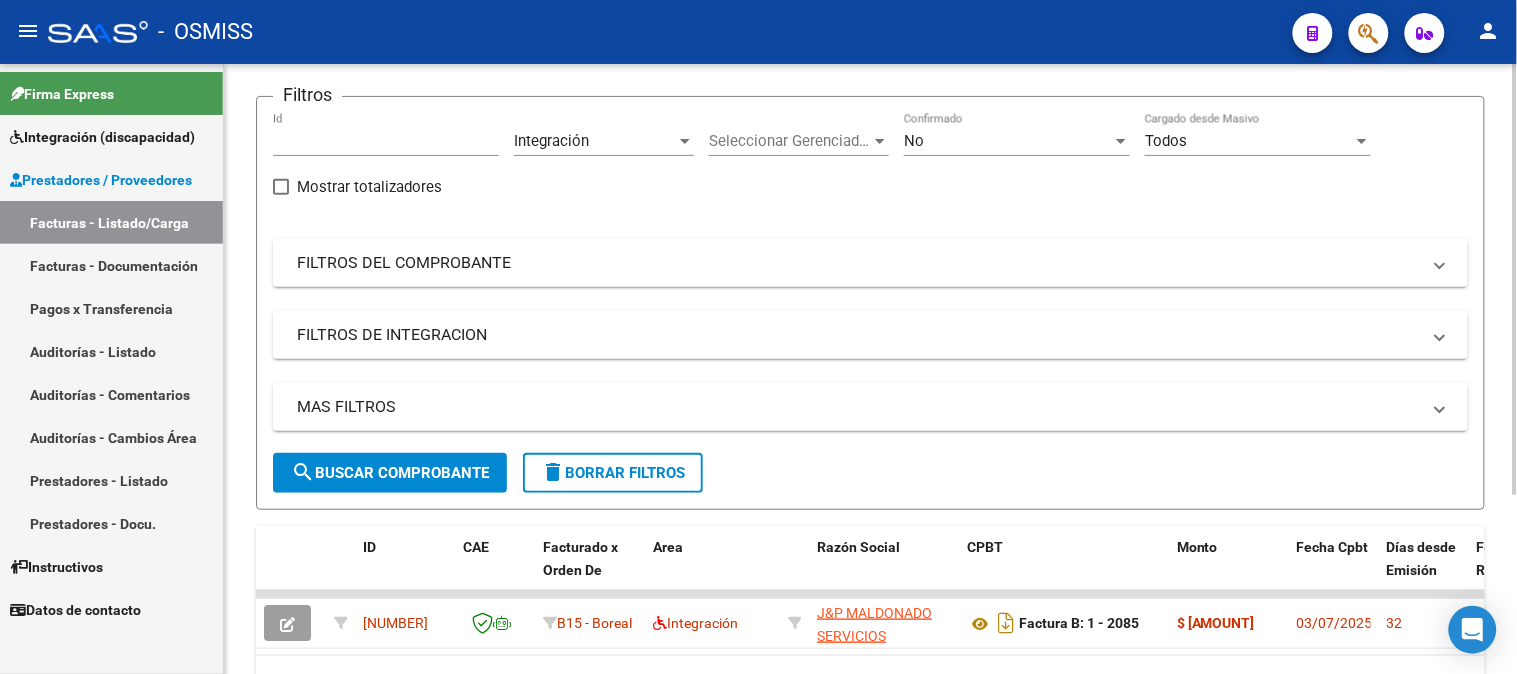 scroll, scrollTop: 0, scrollLeft: 0, axis: both 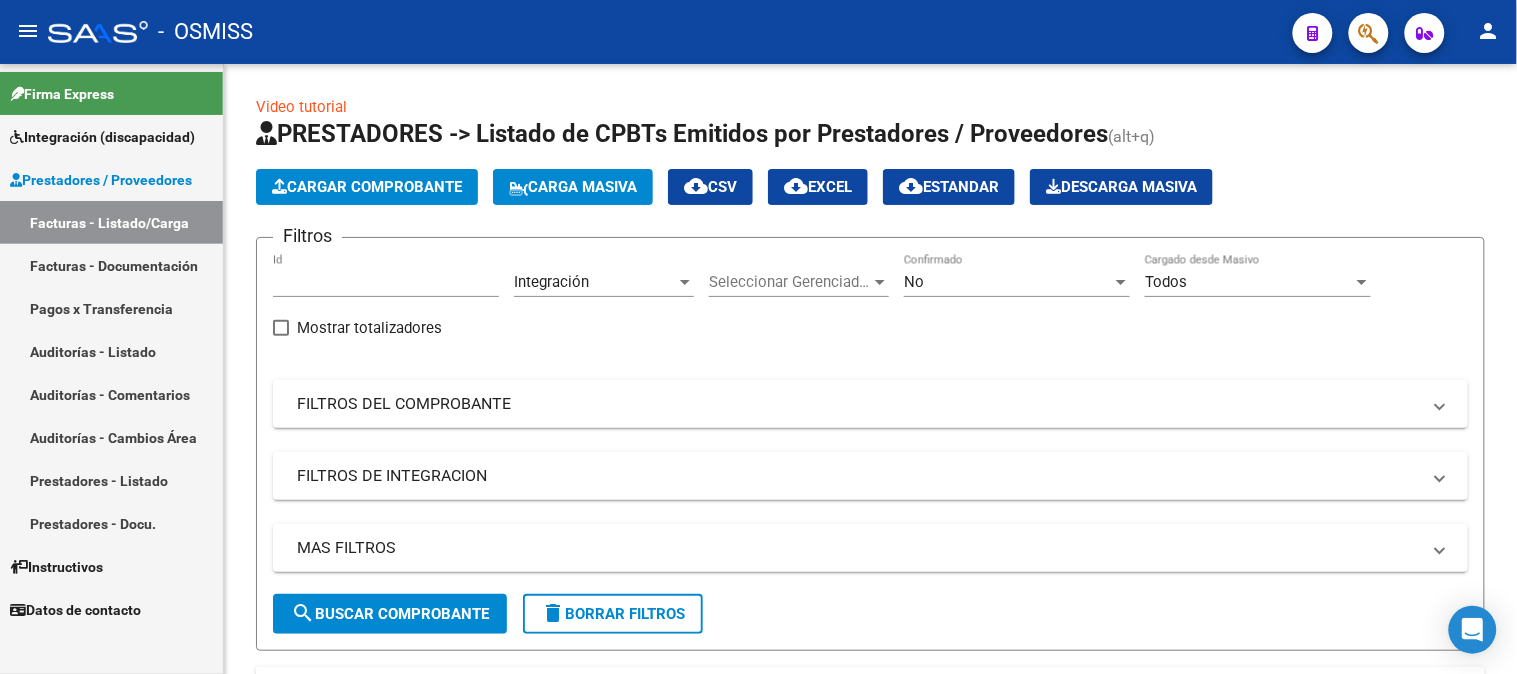 drag, startPoint x: 376, startPoint y: 293, endPoint x: 62, endPoint y: 337, distance: 317.0678 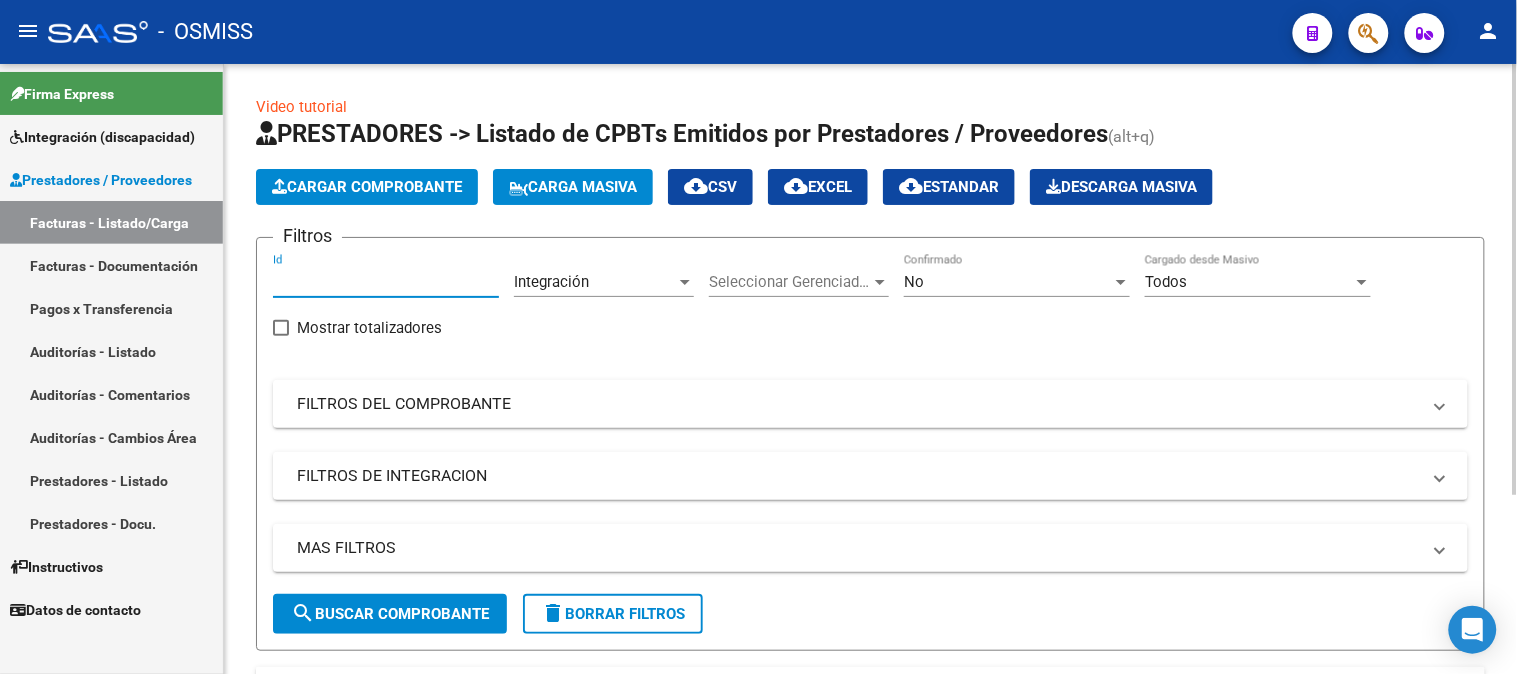 click on "[NUMBER]" at bounding box center (386, 282) 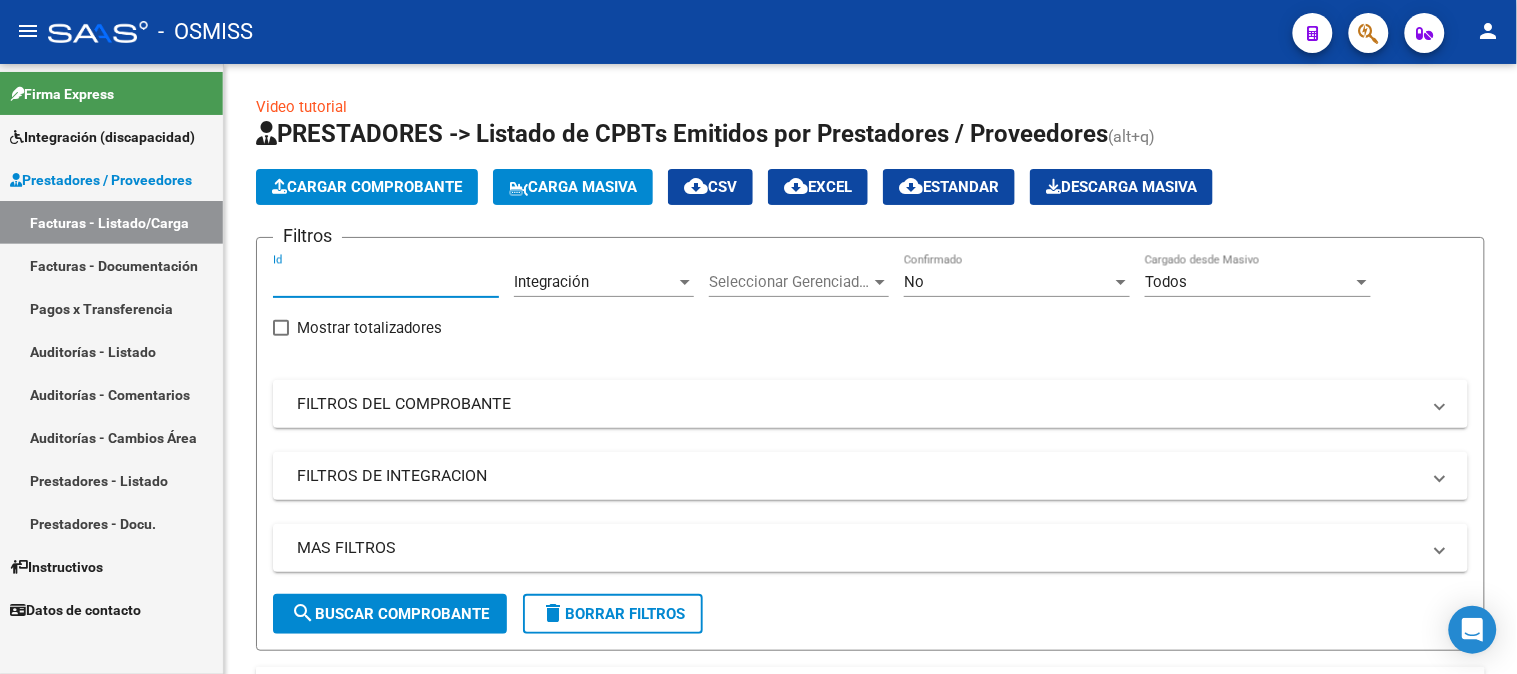 drag, startPoint x: 367, startPoint y: 281, endPoint x: 190, endPoint y: 326, distance: 182.63077 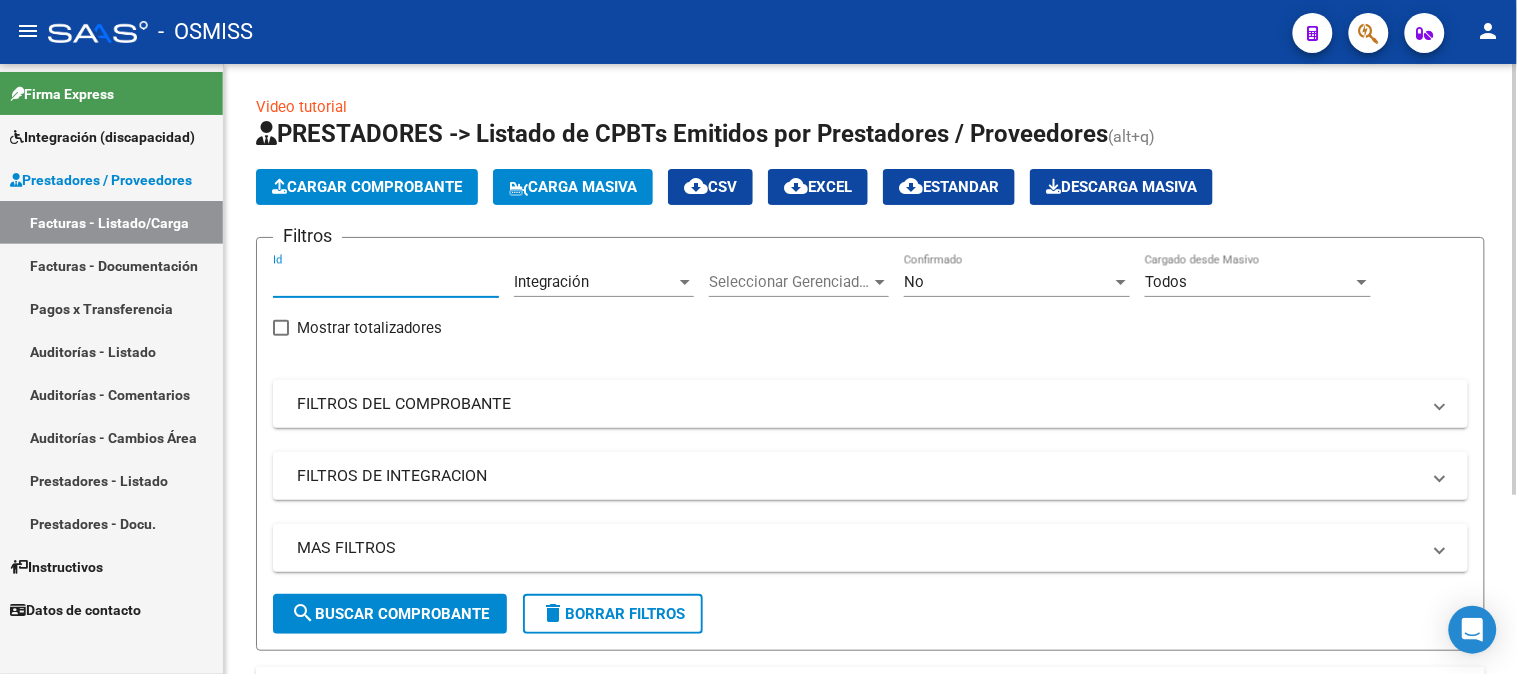 type on "[NUMBER]" 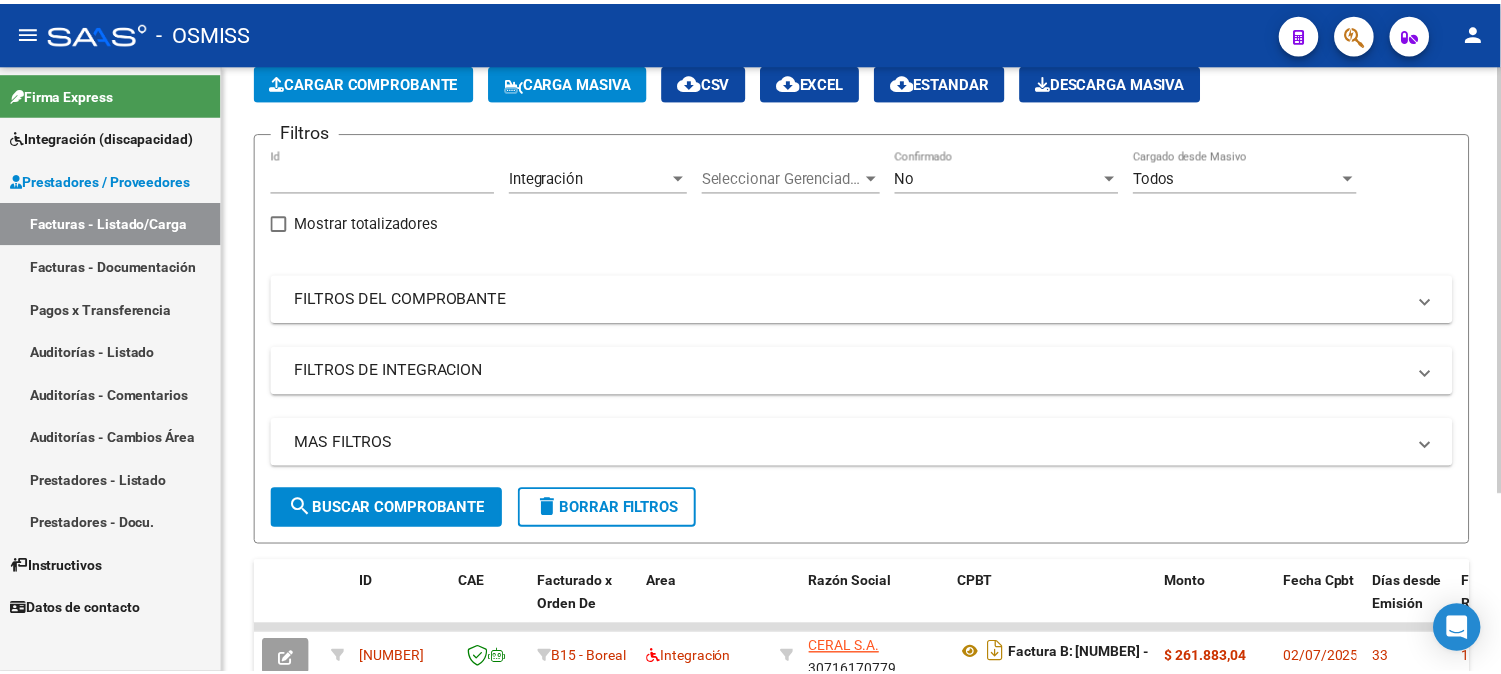 scroll, scrollTop: 252, scrollLeft: 0, axis: vertical 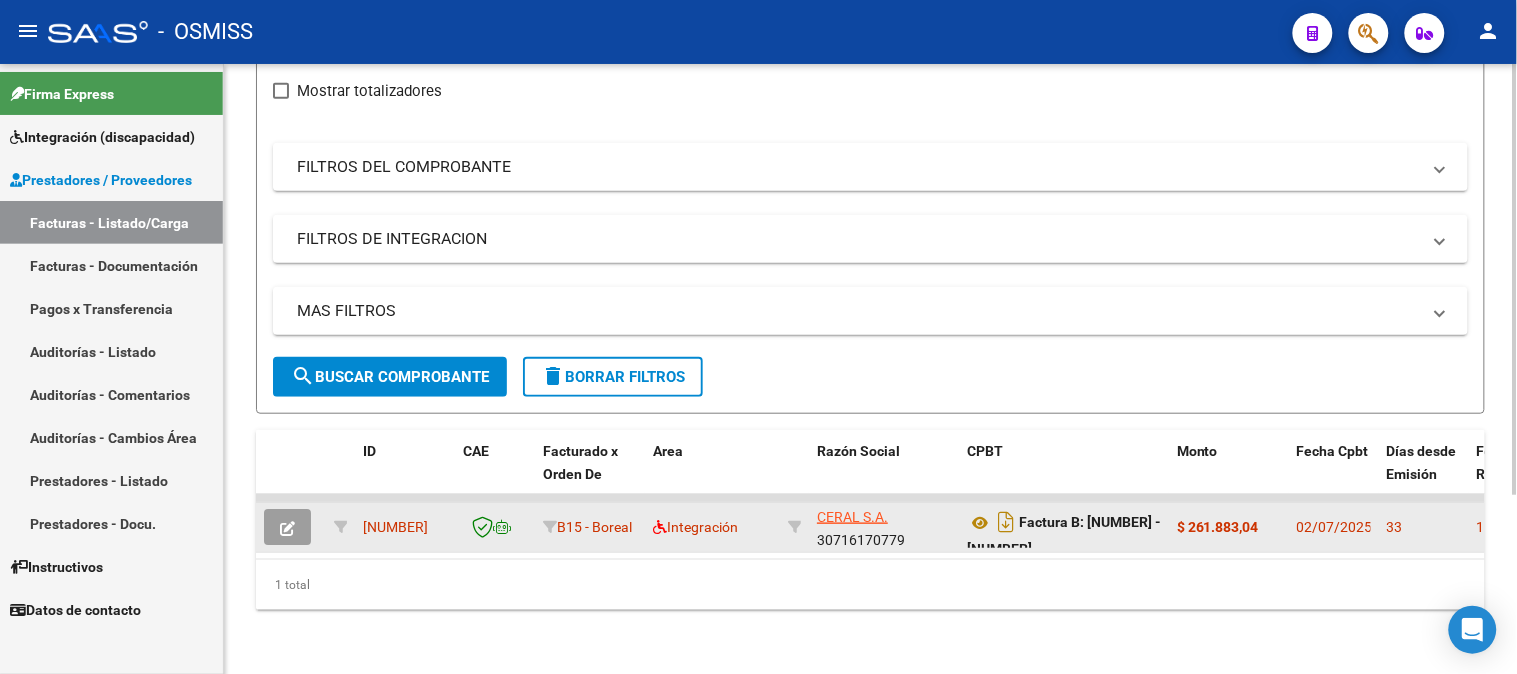 click 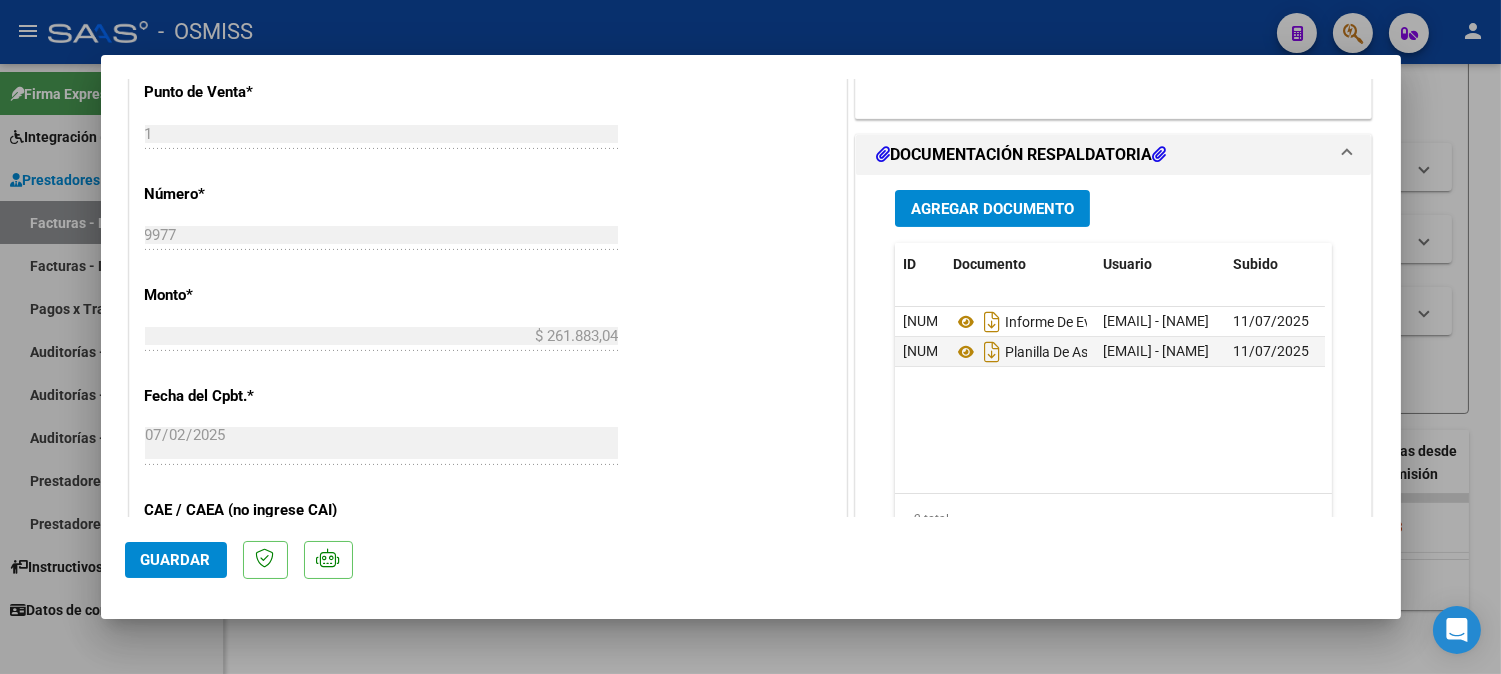 scroll, scrollTop: 1000, scrollLeft: 0, axis: vertical 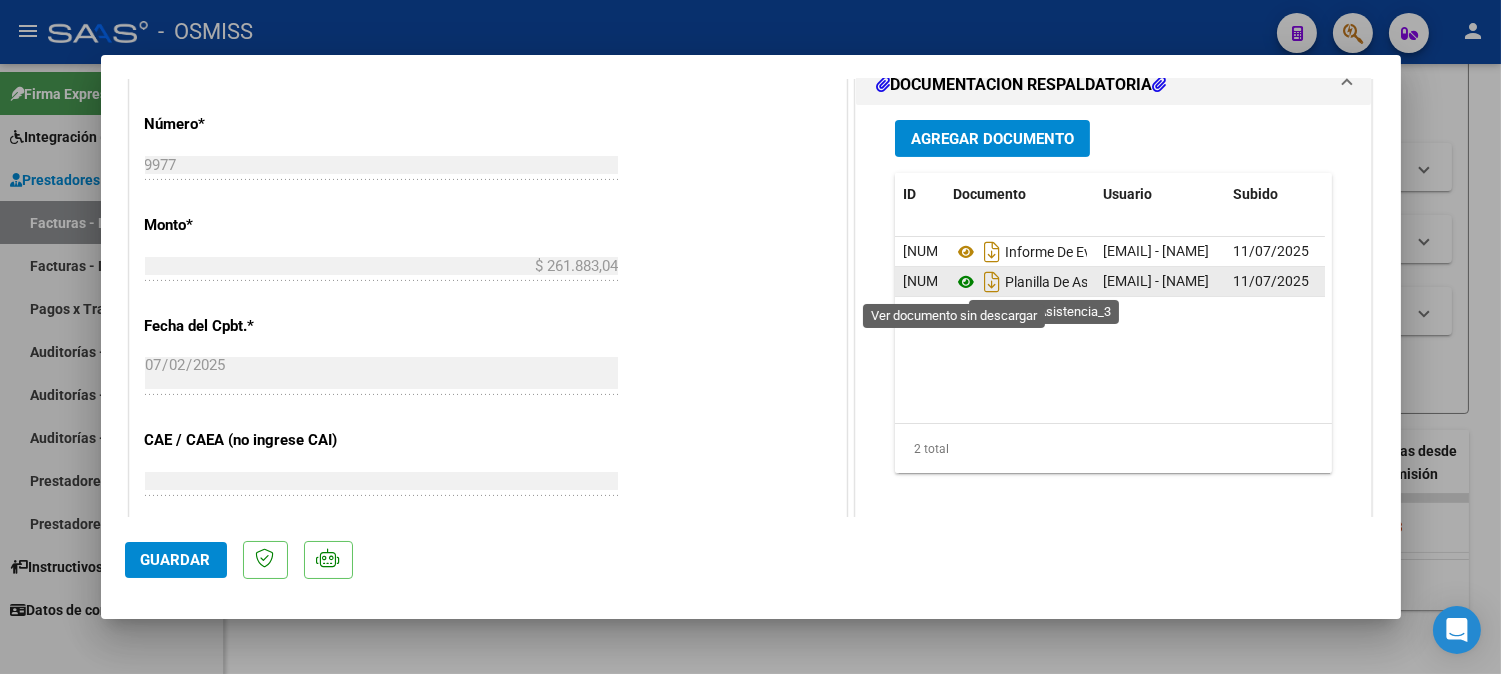 click 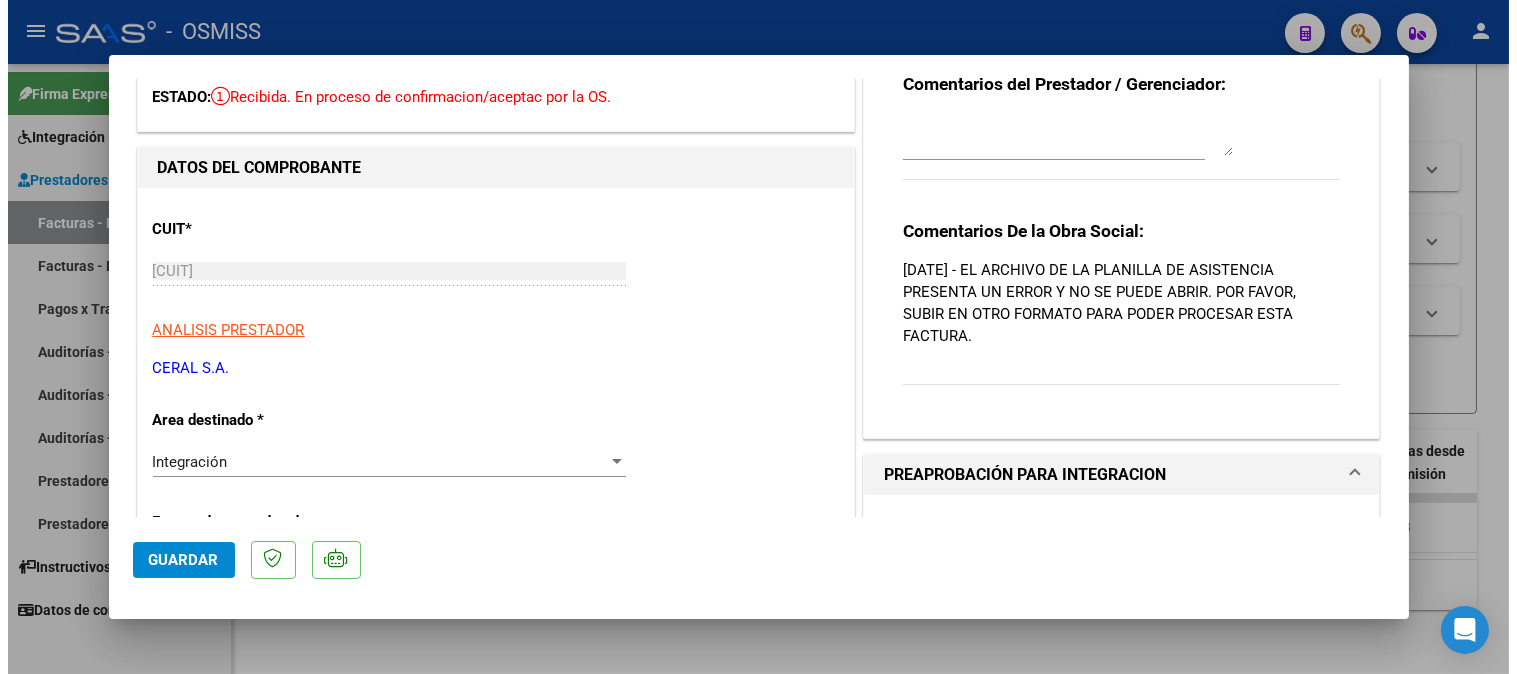scroll, scrollTop: 0, scrollLeft: 0, axis: both 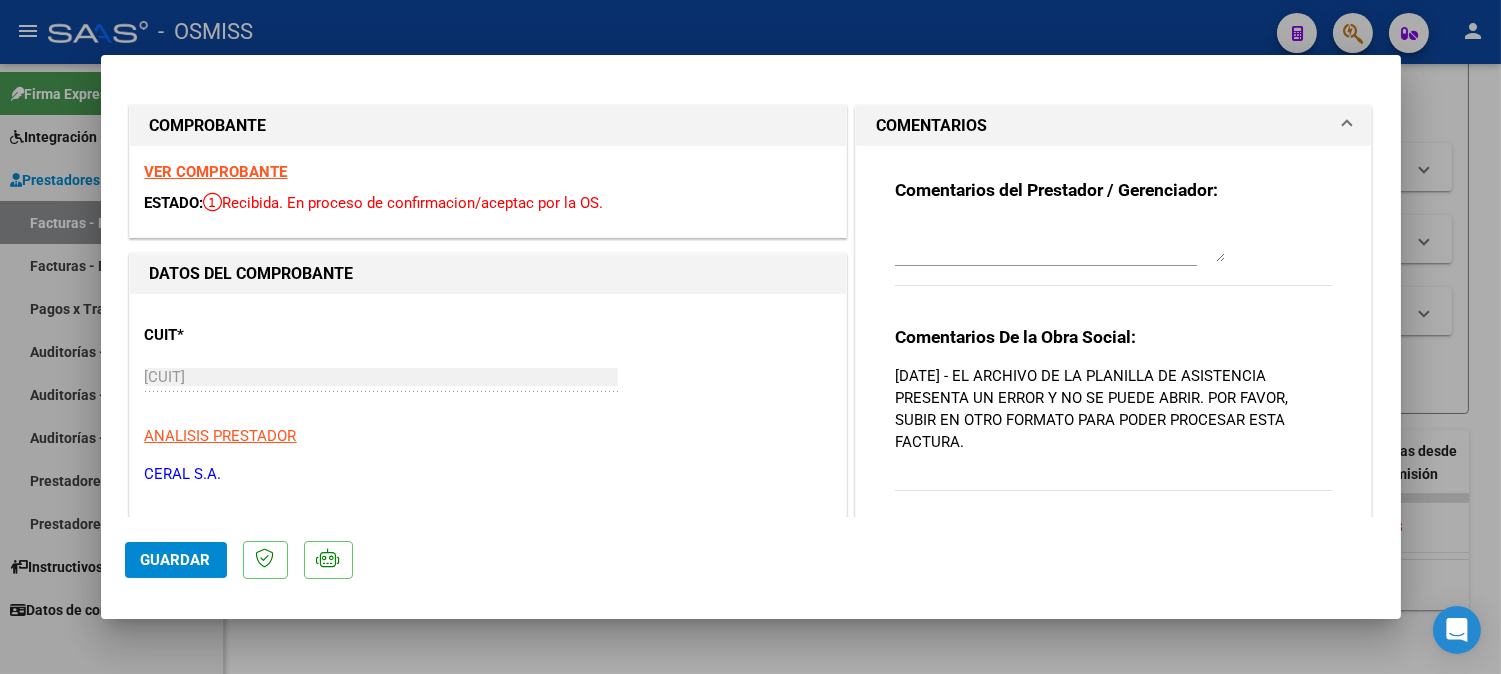 click at bounding box center [1060, 242] 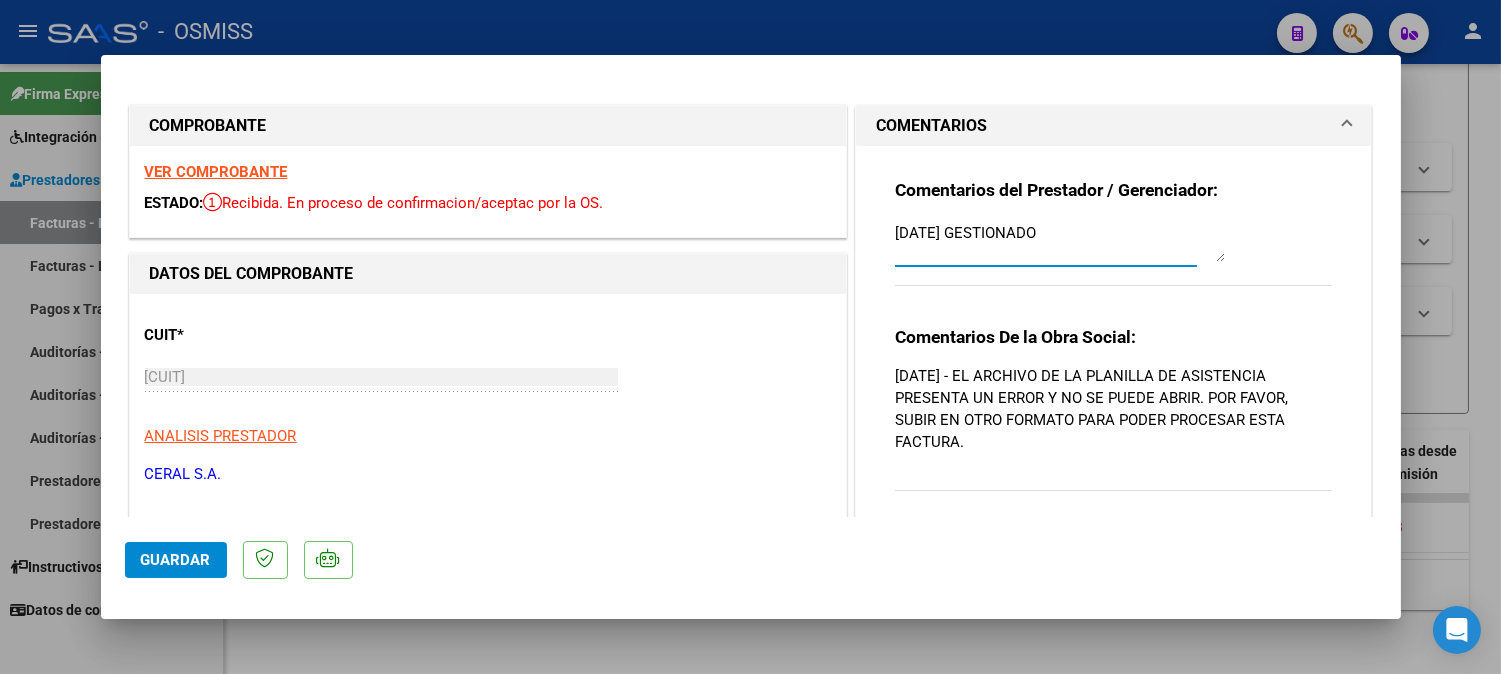 type on "[DATE] GESTIONADO" 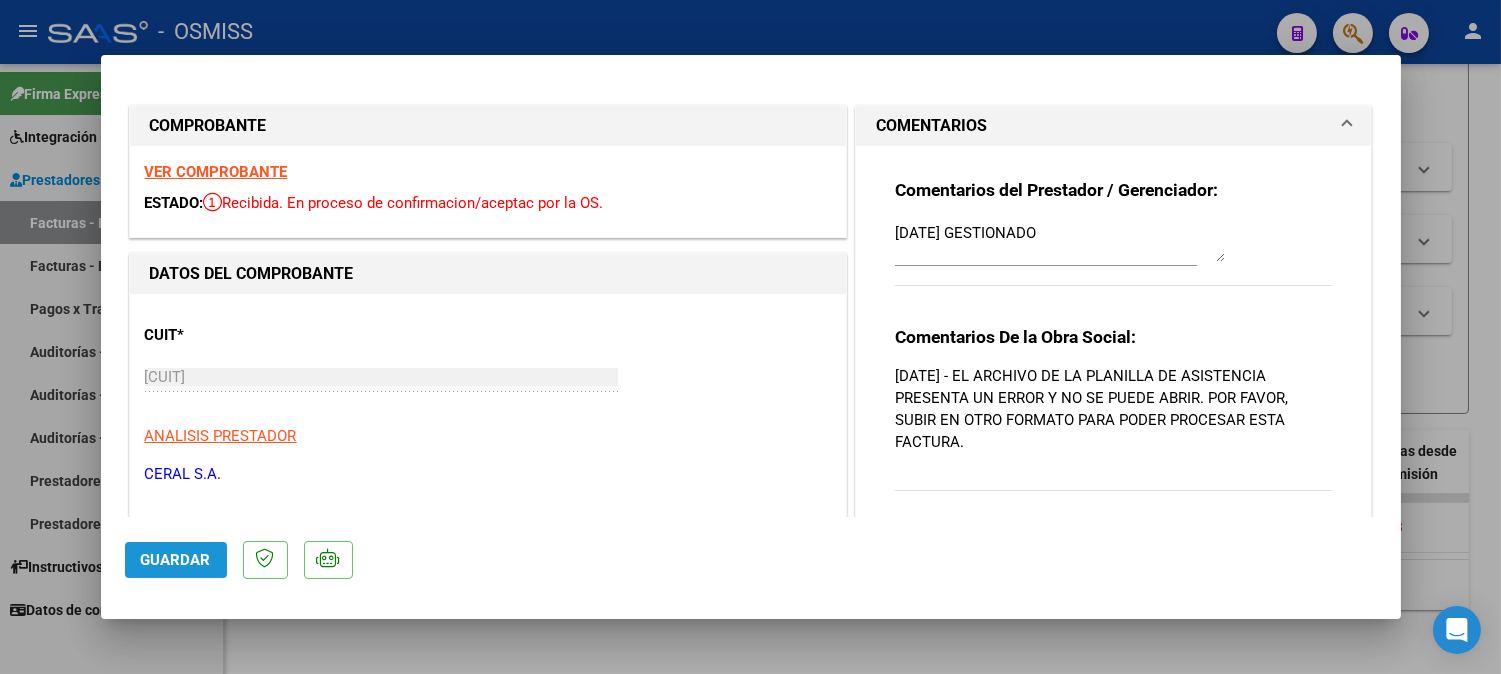 click on "Guardar" 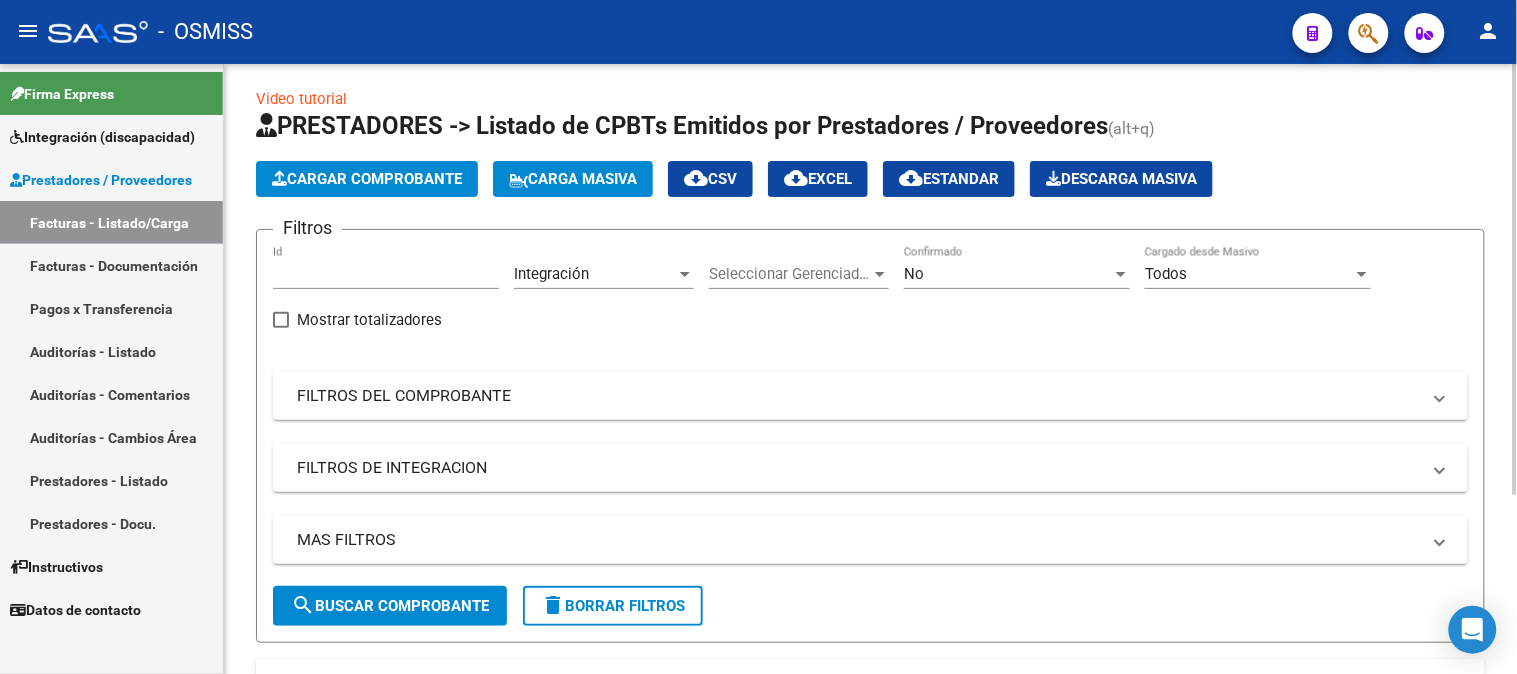 scroll, scrollTop: 0, scrollLeft: 0, axis: both 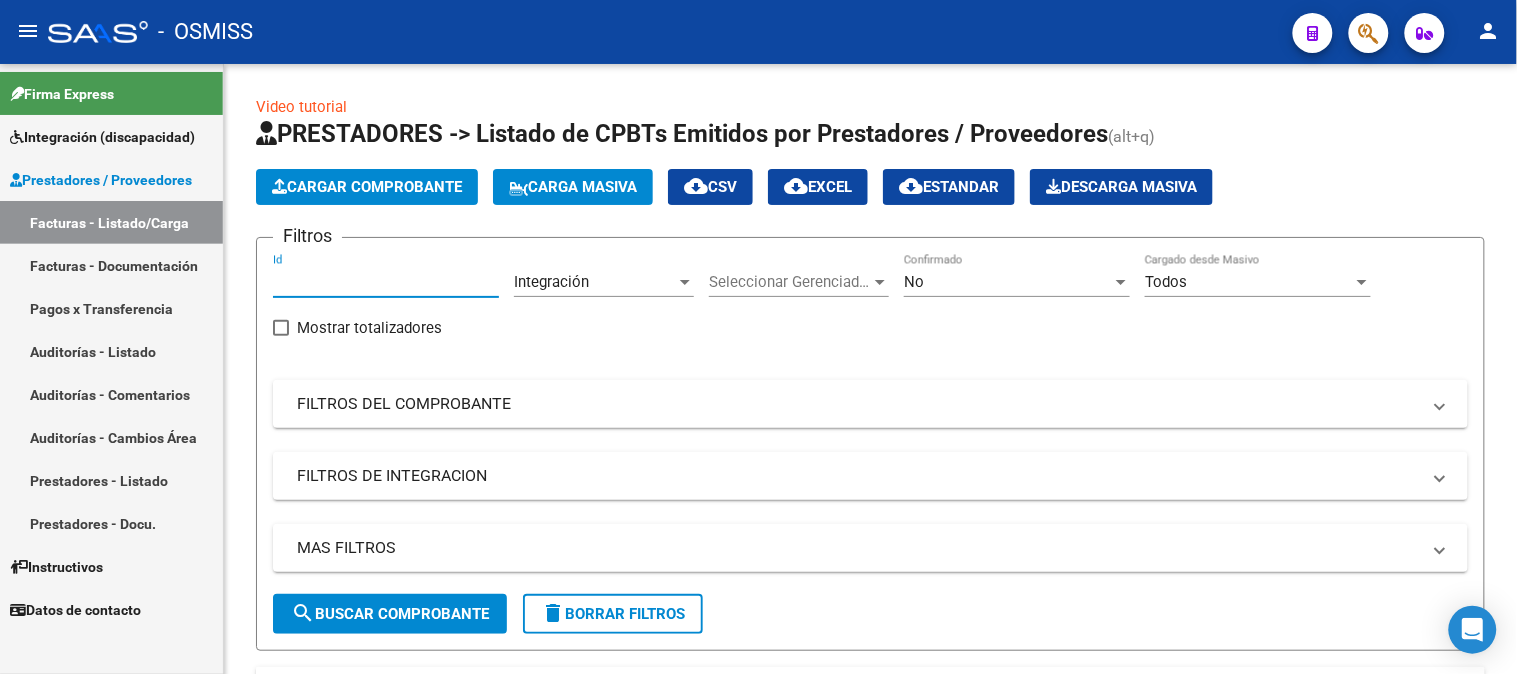drag, startPoint x: 331, startPoint y: 291, endPoint x: 127, endPoint y: 307, distance: 204.6265 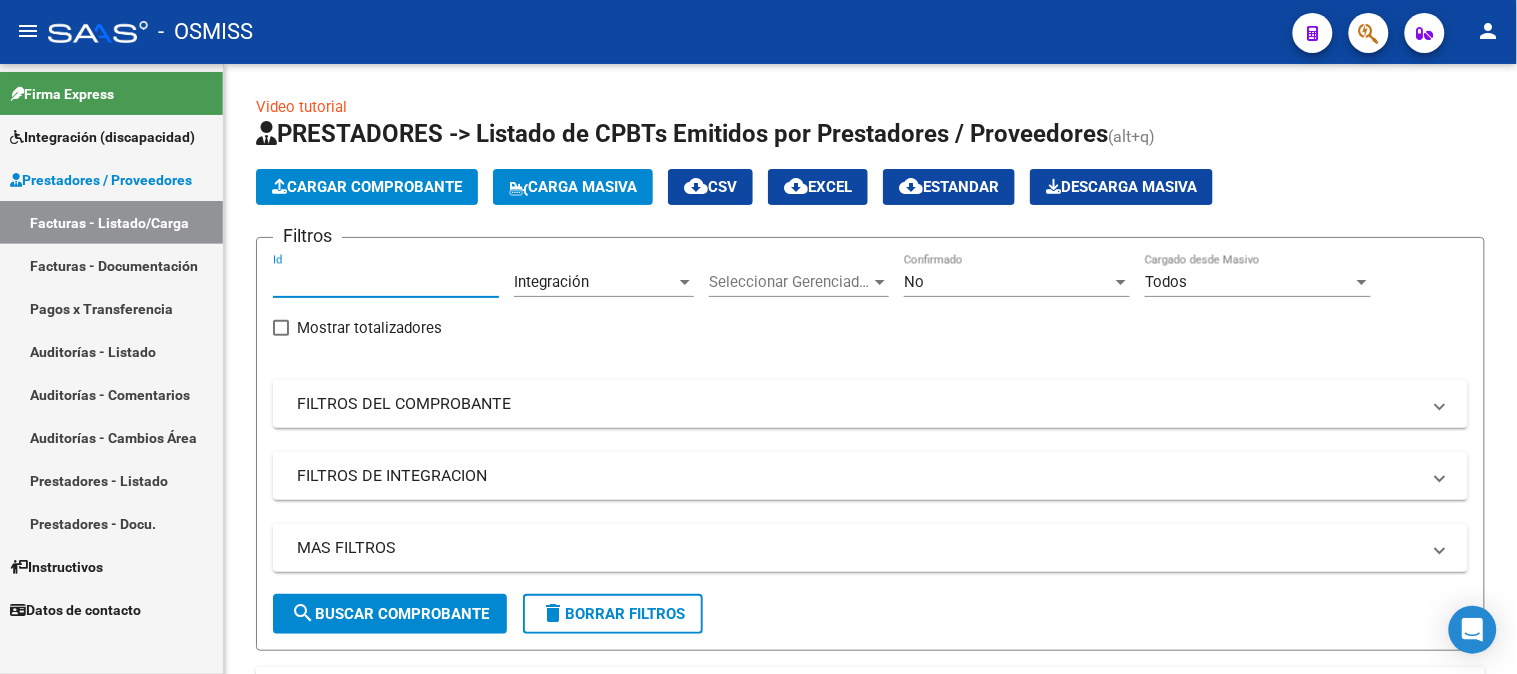 click on "Firma Express     Integración (discapacidad) Legajos    Prestadores / Proveedores Facturas - Listado/Carga Facturas - Documentación Pagos x Transferencia Auditorías - Listado Auditorías - Comentarios Auditorías - Cambios Área Prestadores - Listado Prestadores - Docu.    Instructivos    Datos de contacto  Video tutorial   PRESTADORES -> Listado de CPBTs Emitidos por Prestadores / Proveedores (alt+q)   Cargar Comprobante
Carga Masiva  cloud_download  CSV  cloud_download  EXCEL  cloud_download  Estandar   Descarga Masiva
Filtros [NUMBER] Id Integración Area Seleccionar Gerenciador Seleccionar Gerenciador No Confirmado Todos Cargado desde Masivo   Mostrar totalizadores   FILTROS DEL COMPROBANTE  Comprobante Tipo Comprobante Tipo Start date – End date Fec. Comprobante Desde / Hasta Días Emisión Desde(cant. días) Días Emisión Hasta(cant. días) CUIT / Razón Social Pto. Venta Nro. Comprobante Código SSS CAE Válido CAE Válido Todos Cargado Módulo Hosp. Todos Tiene facturacion Apócrifa" 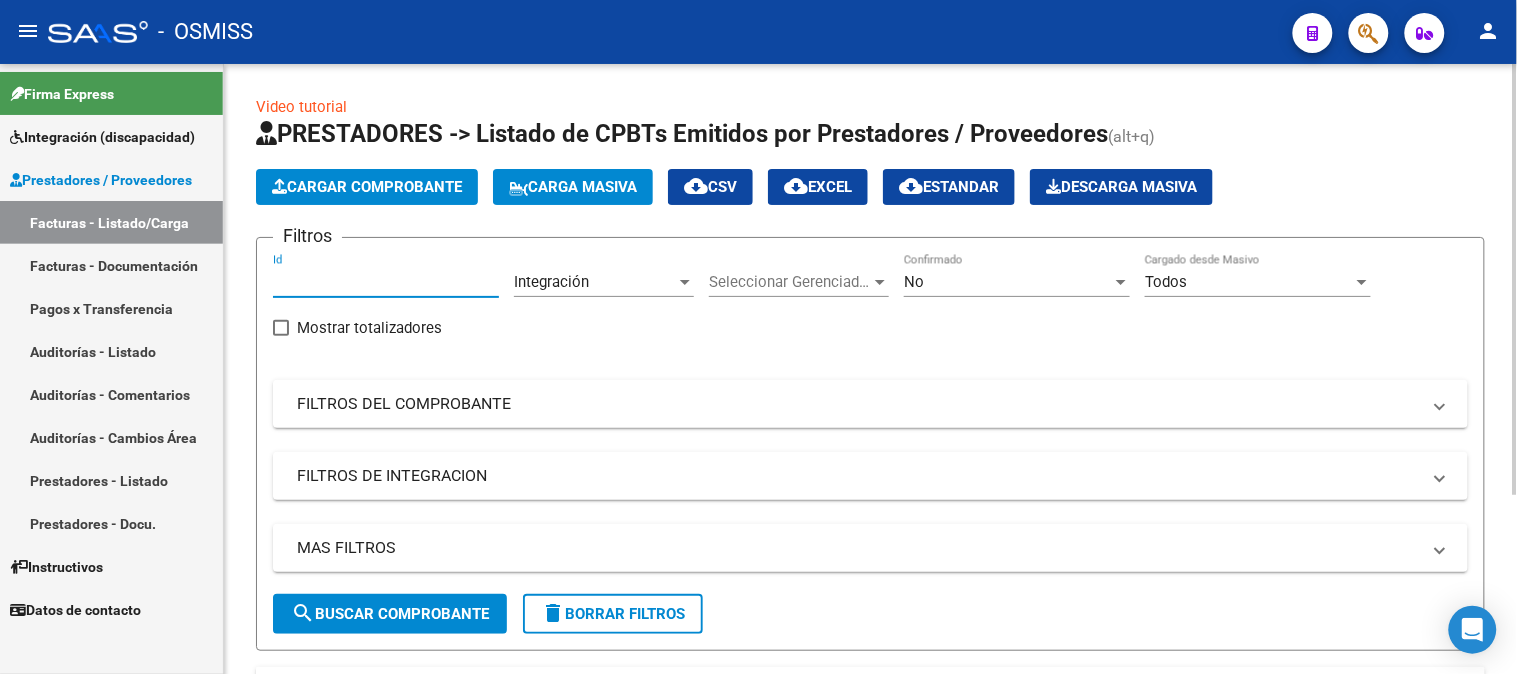 type on "[NUMBER]" 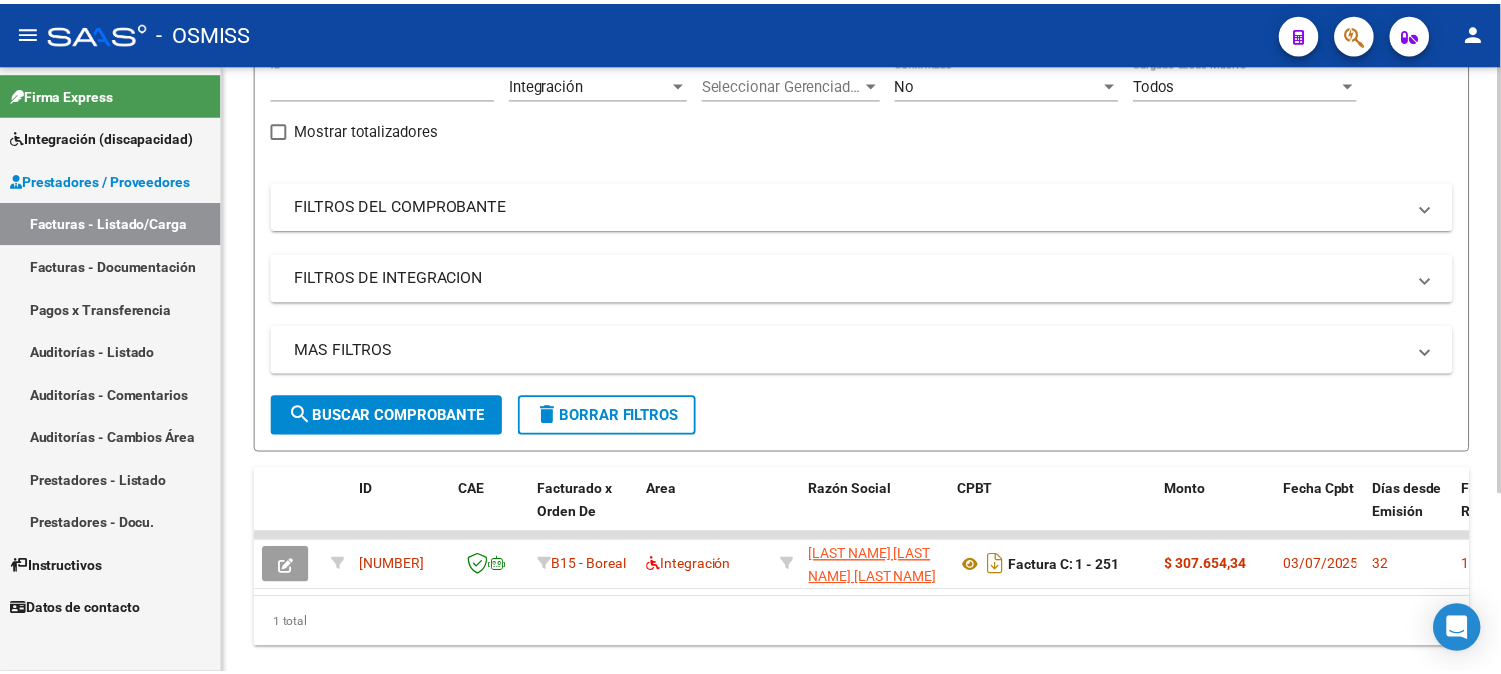 scroll, scrollTop: 252, scrollLeft: 0, axis: vertical 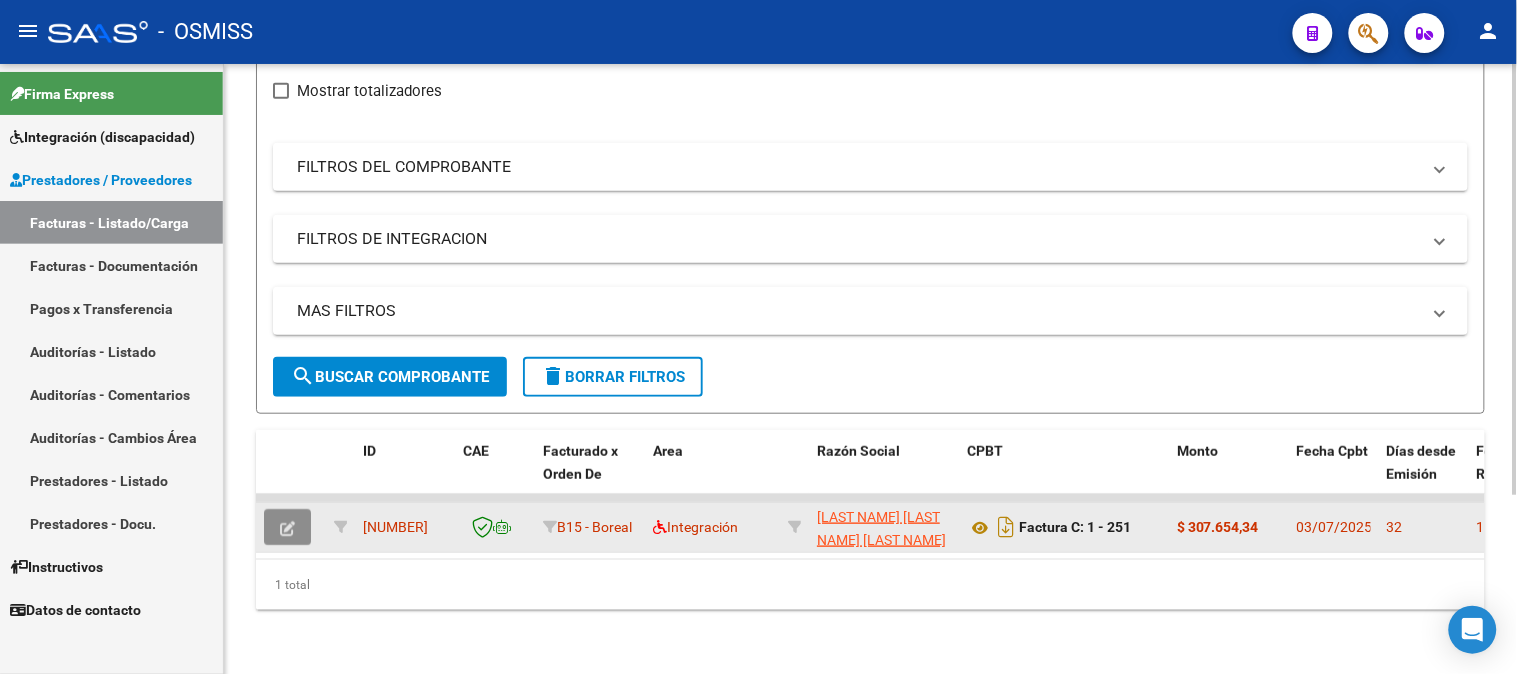 click 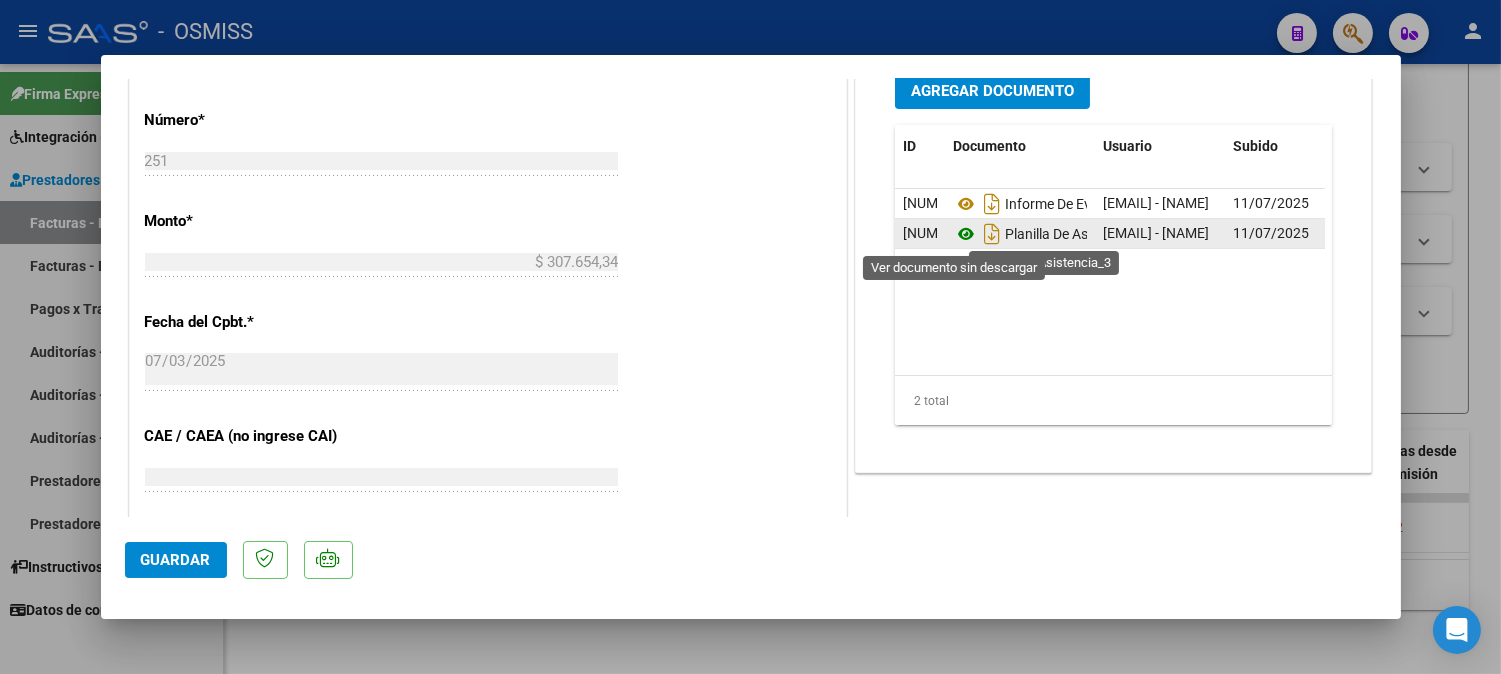 scroll, scrollTop: 1000, scrollLeft: 0, axis: vertical 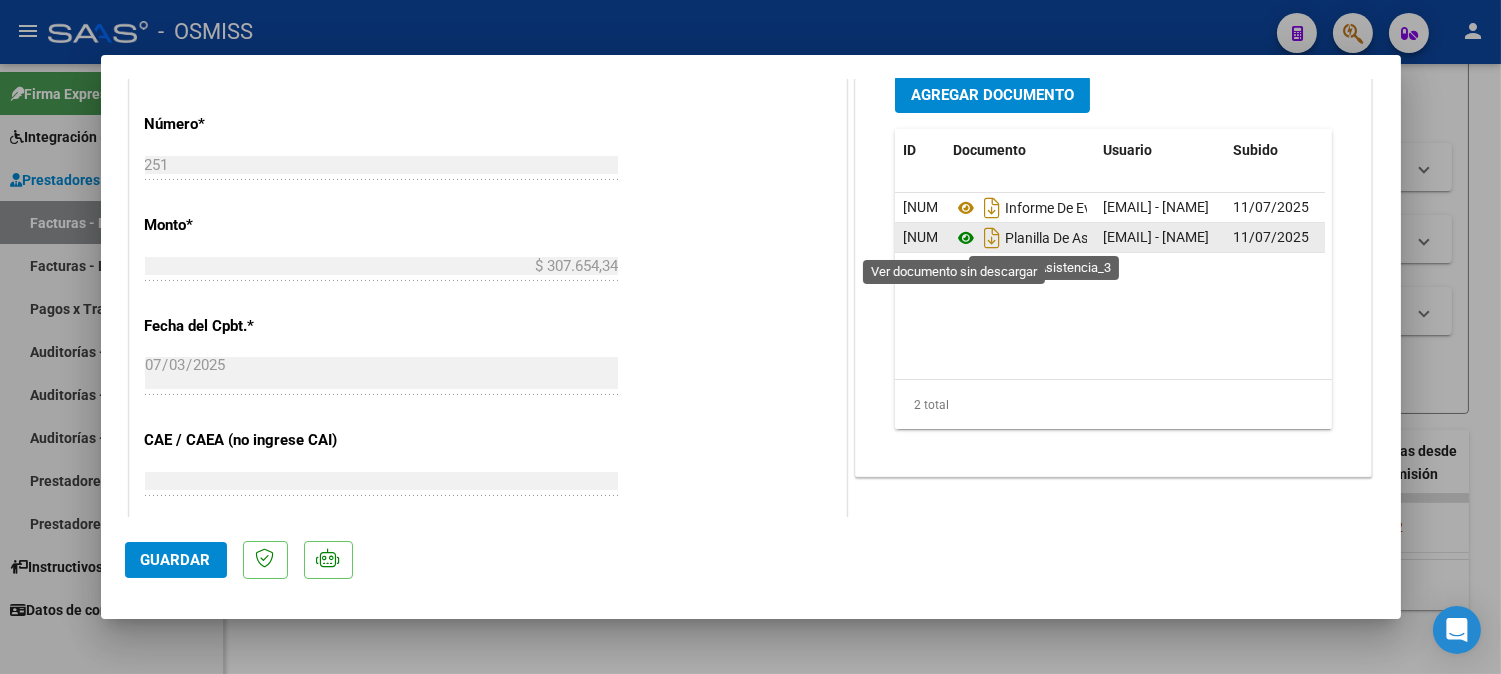 click 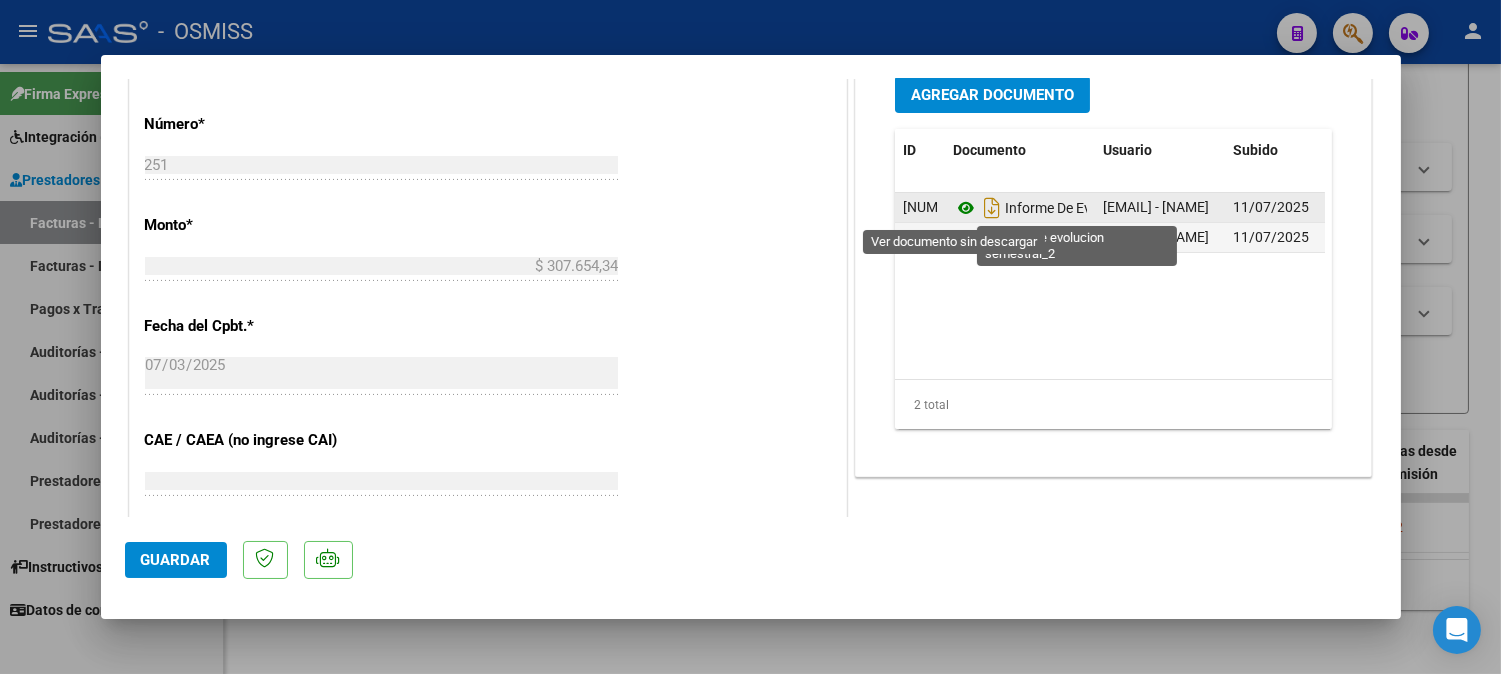 click 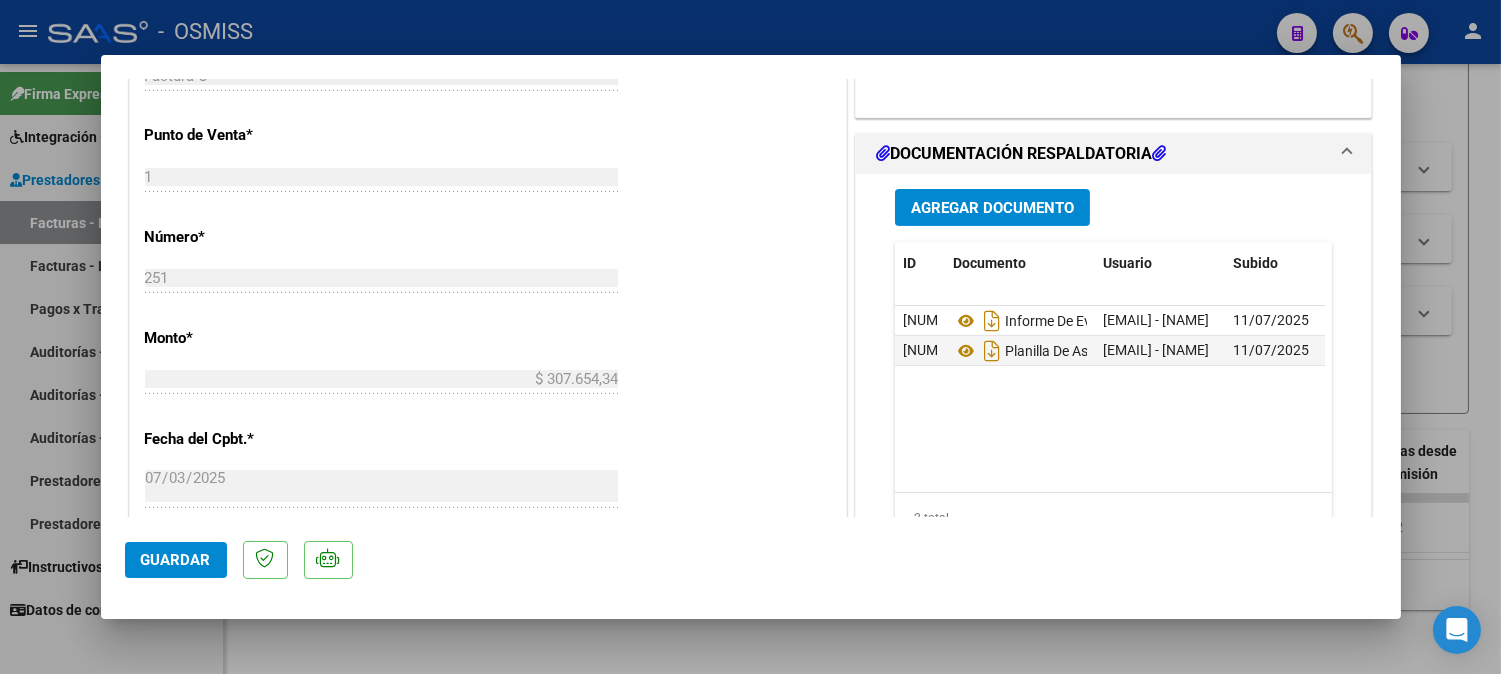 scroll, scrollTop: 888, scrollLeft: 0, axis: vertical 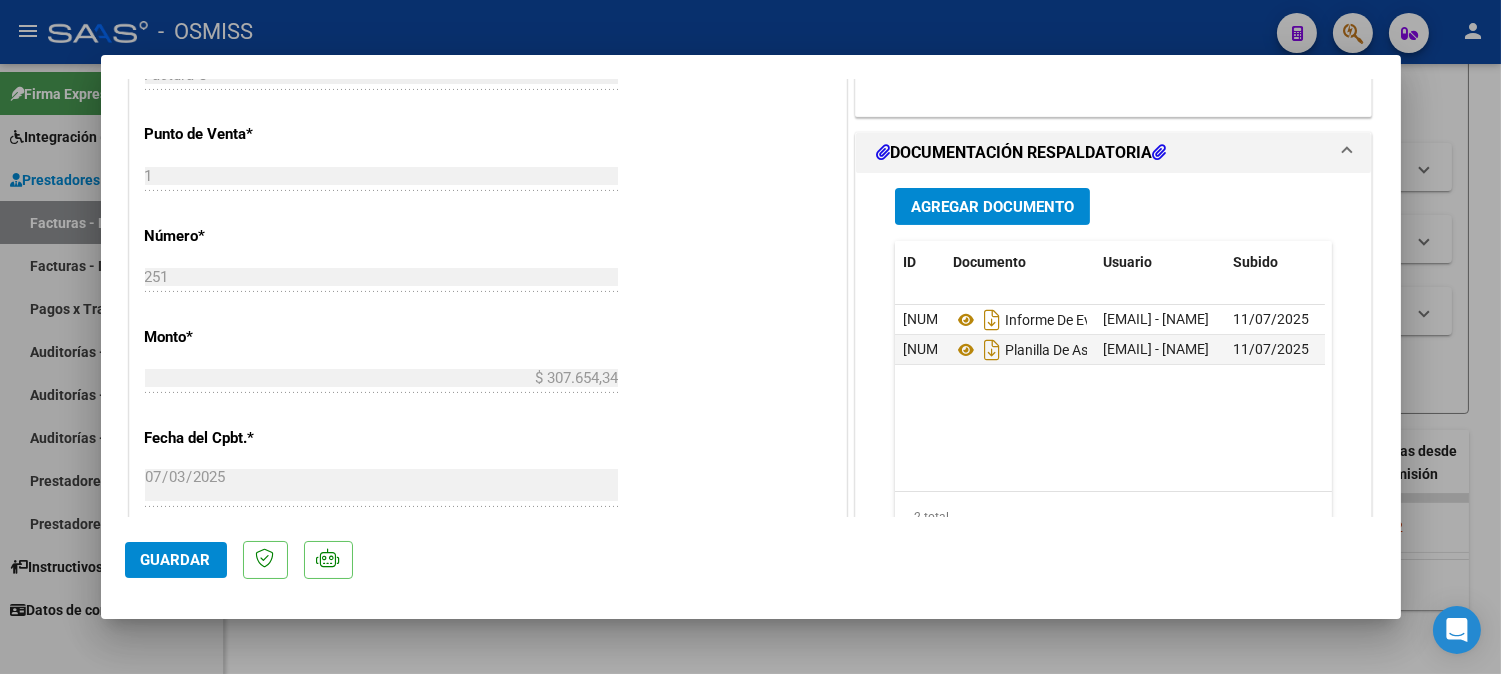 click on "Agregar Documento ID Documento Usuario Subido Acción [NUMBER]  Informe De Evolucion Semestral_2   [EMAIL] - [NAME]   [DATE]  [NUMBER]  Planilla De Asistencia_3   [EMAIL] - [NAME]   [DATE]   [NUMBER] total   [NUMBER]" at bounding box center (1114, 372) 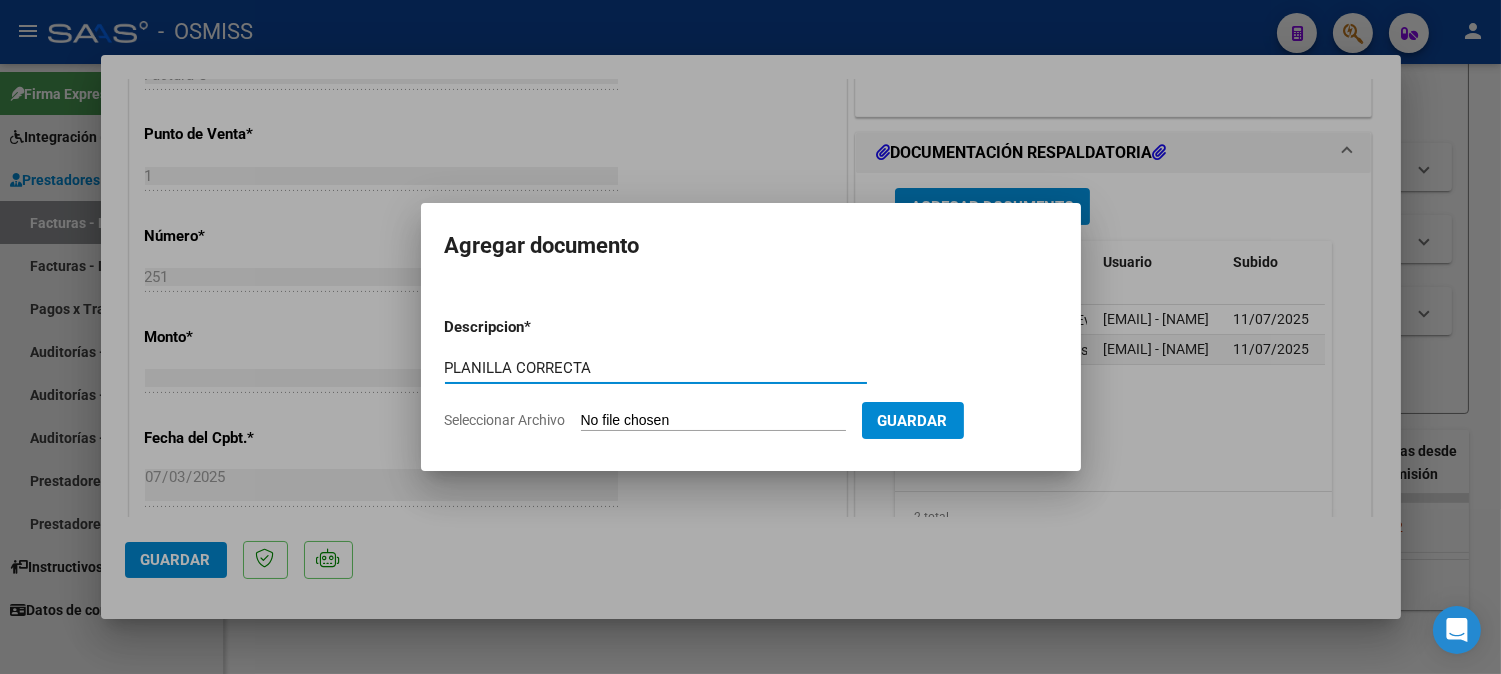 type on "PLANILLA CORRECTA" 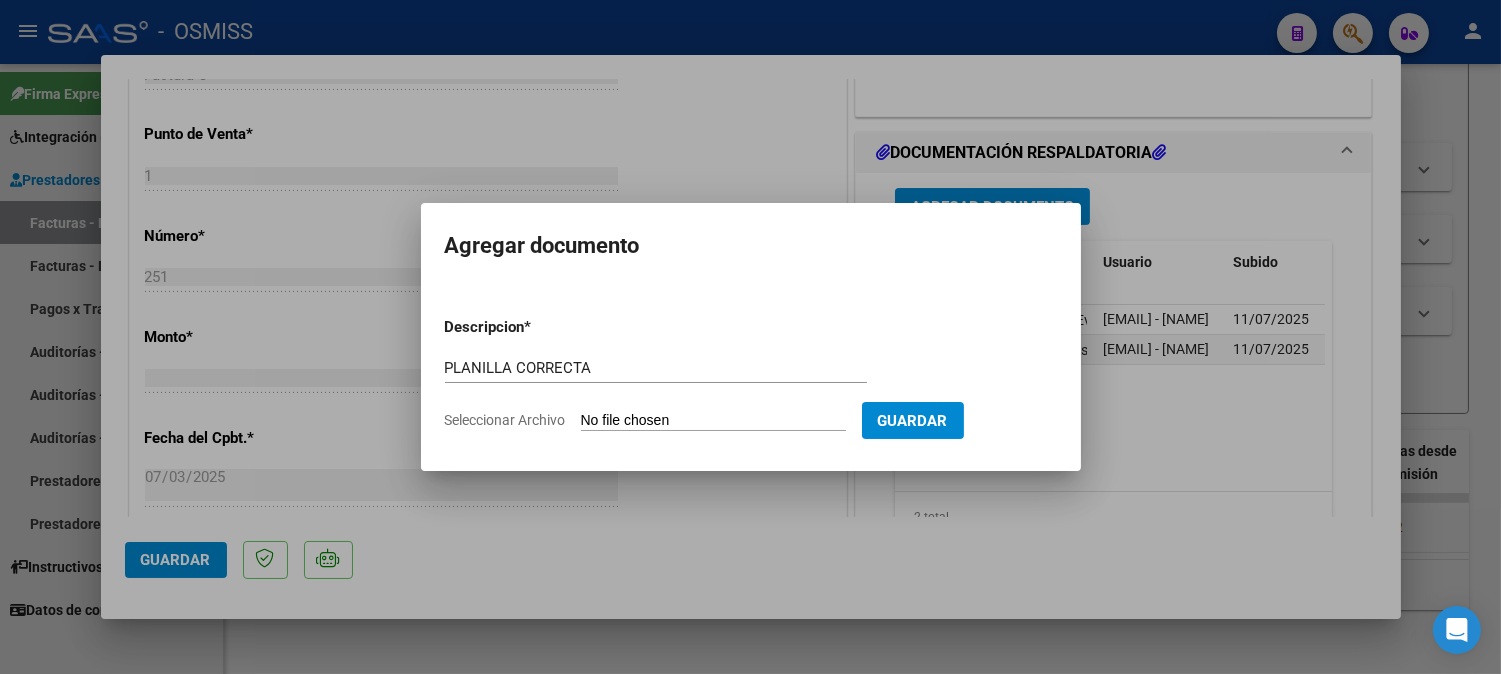click on "Seleccionar Archivo" at bounding box center [713, 421] 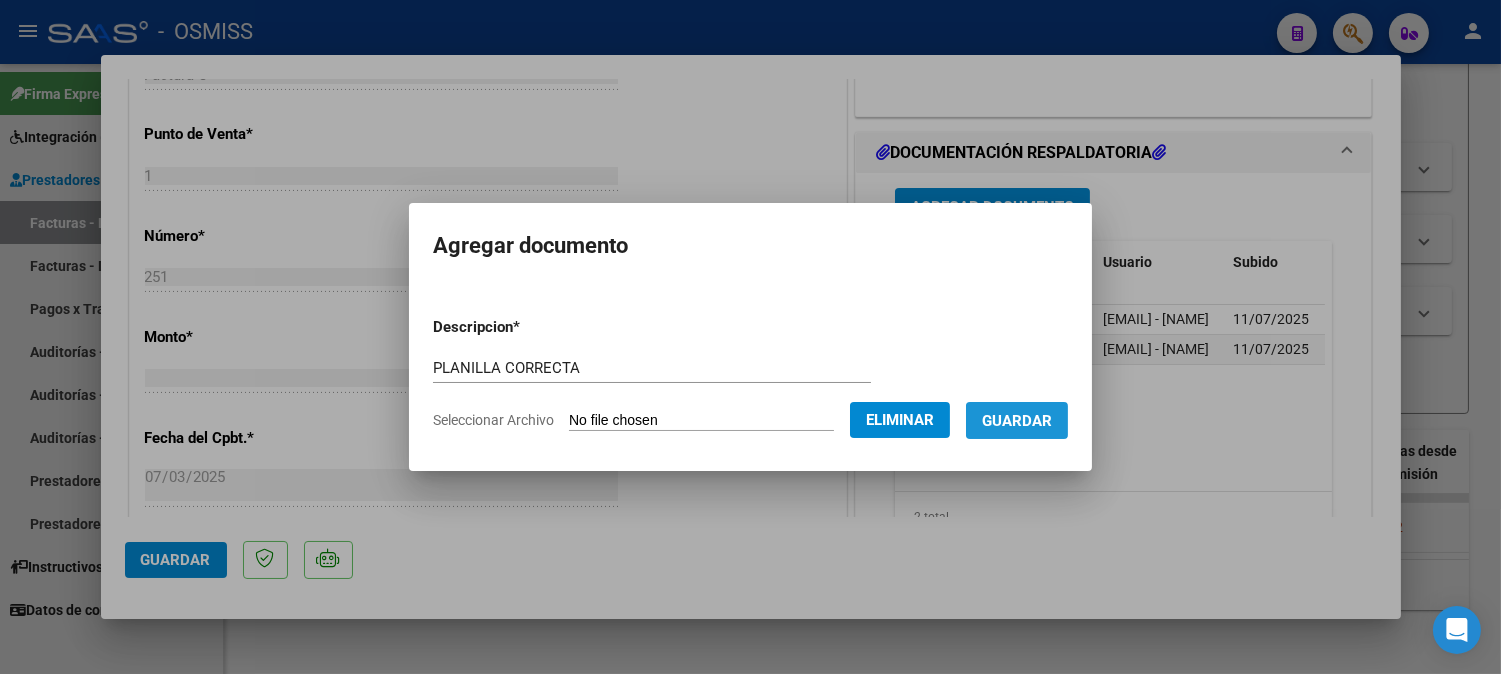 click on "Guardar" at bounding box center [1017, 421] 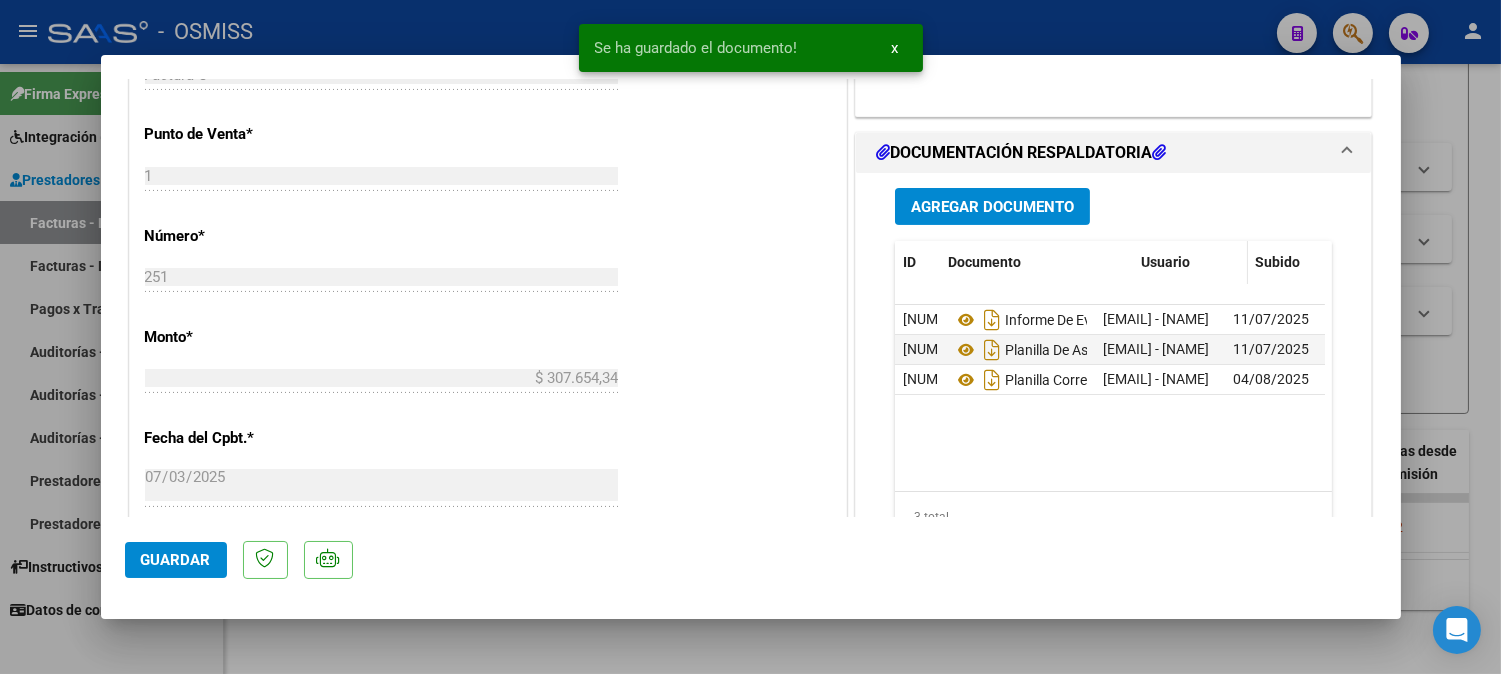 drag, startPoint x: 1082, startPoint y: 274, endPoint x: 1161, endPoint y: 267, distance: 79.30952 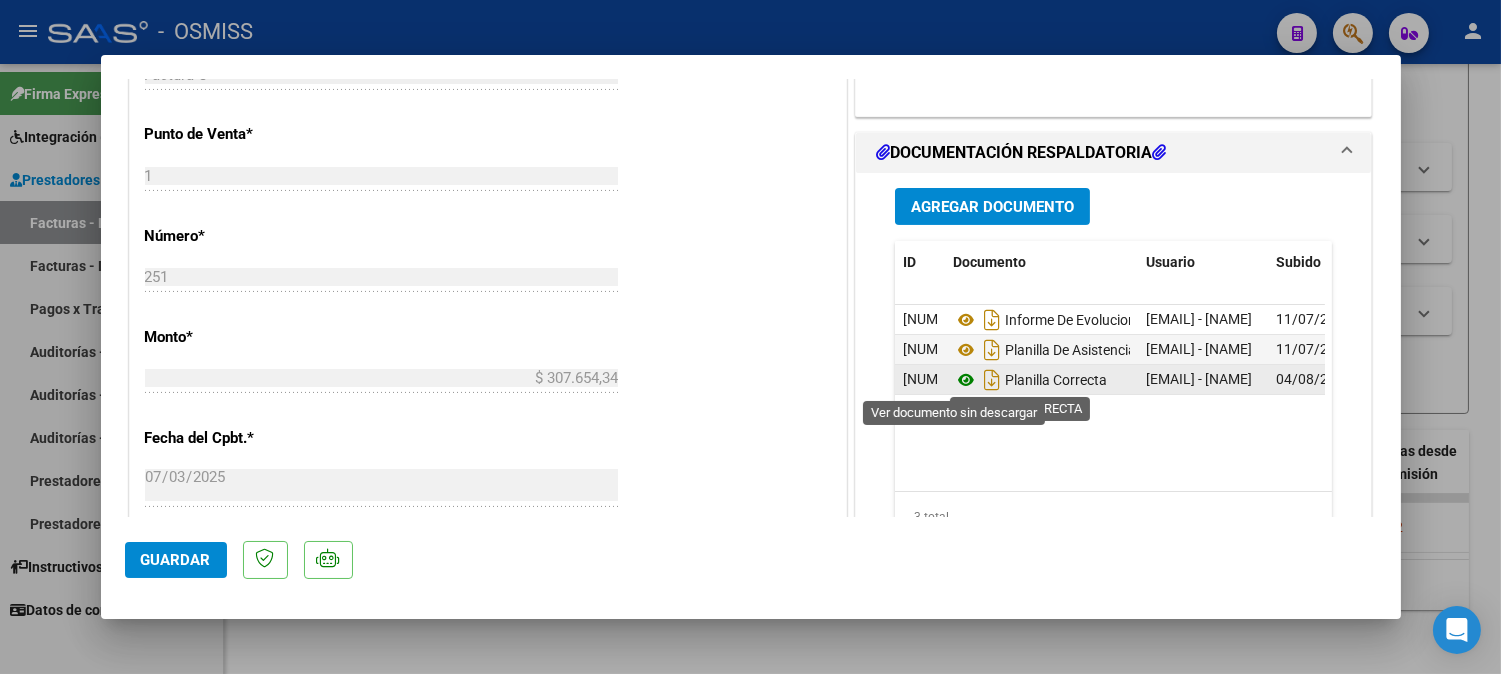 click 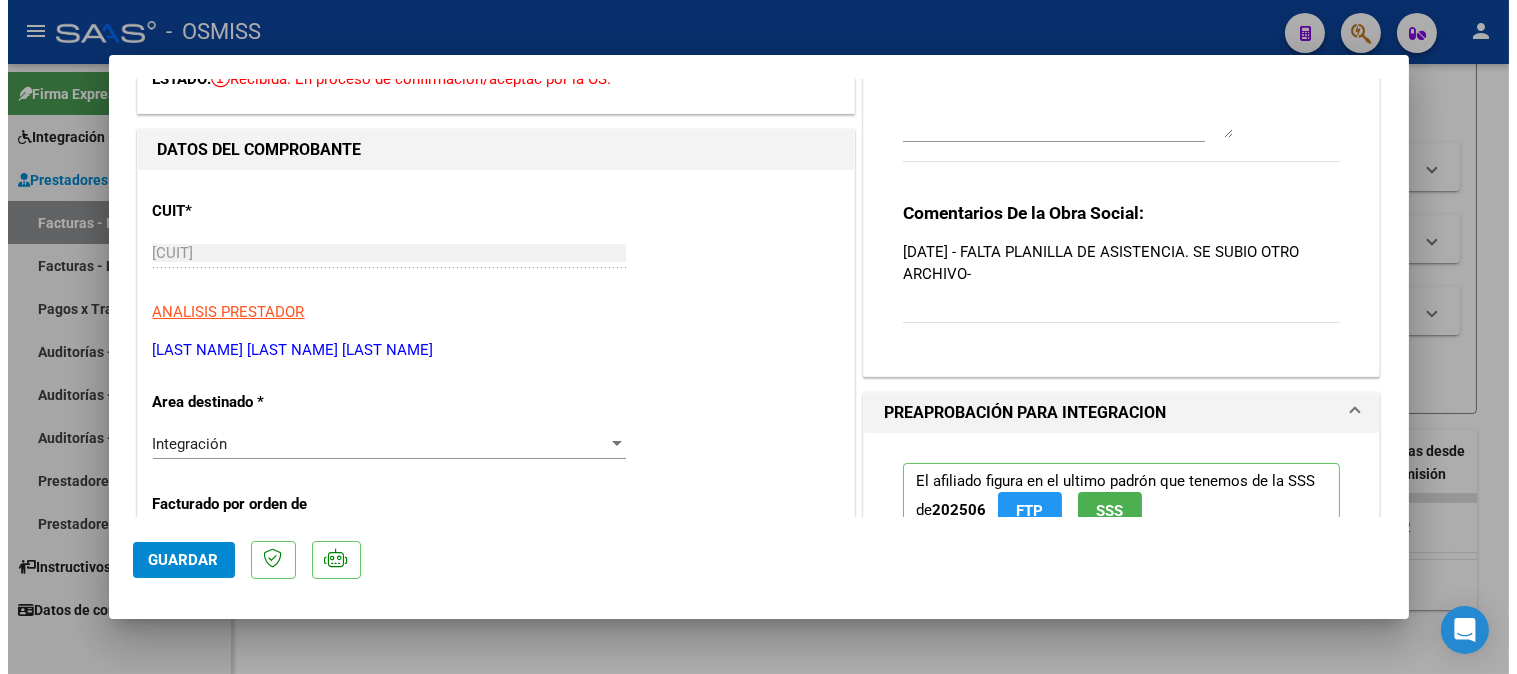 scroll, scrollTop: 0, scrollLeft: 0, axis: both 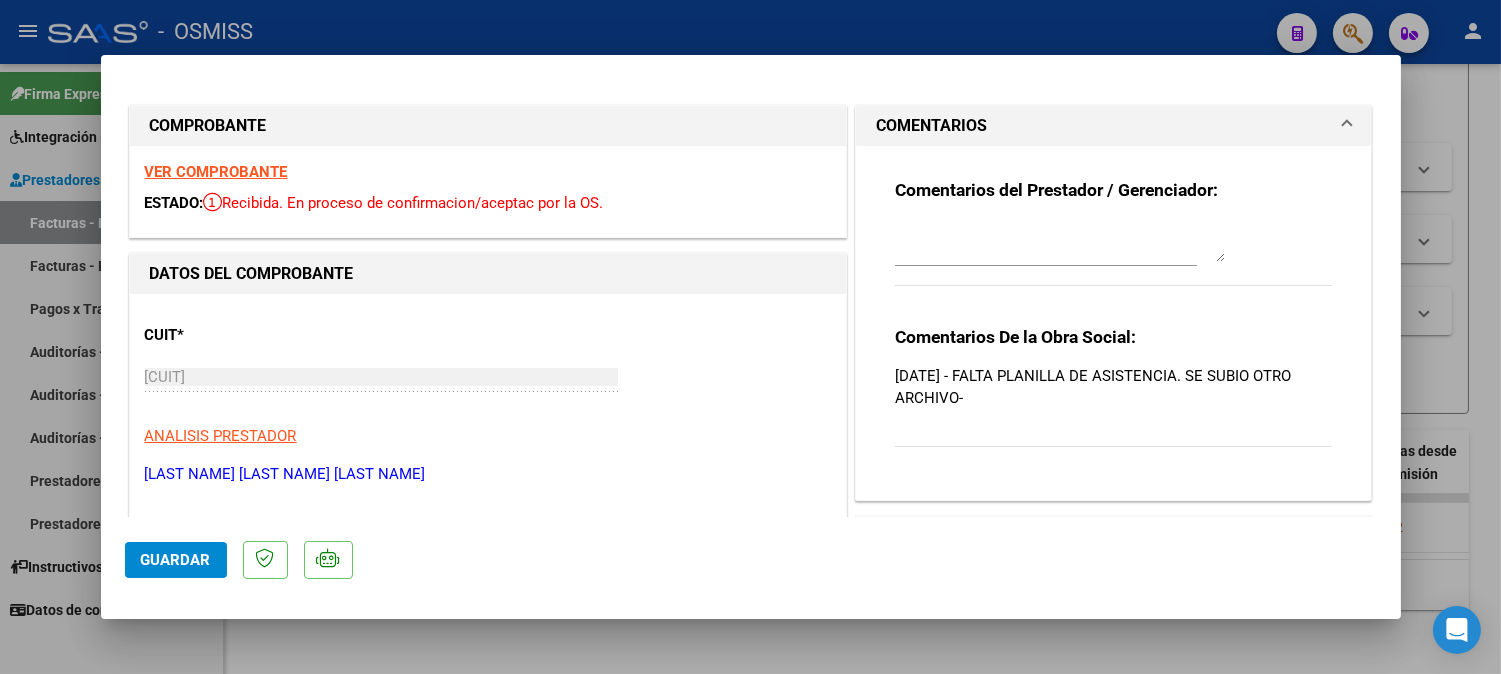 click at bounding box center (1060, 242) 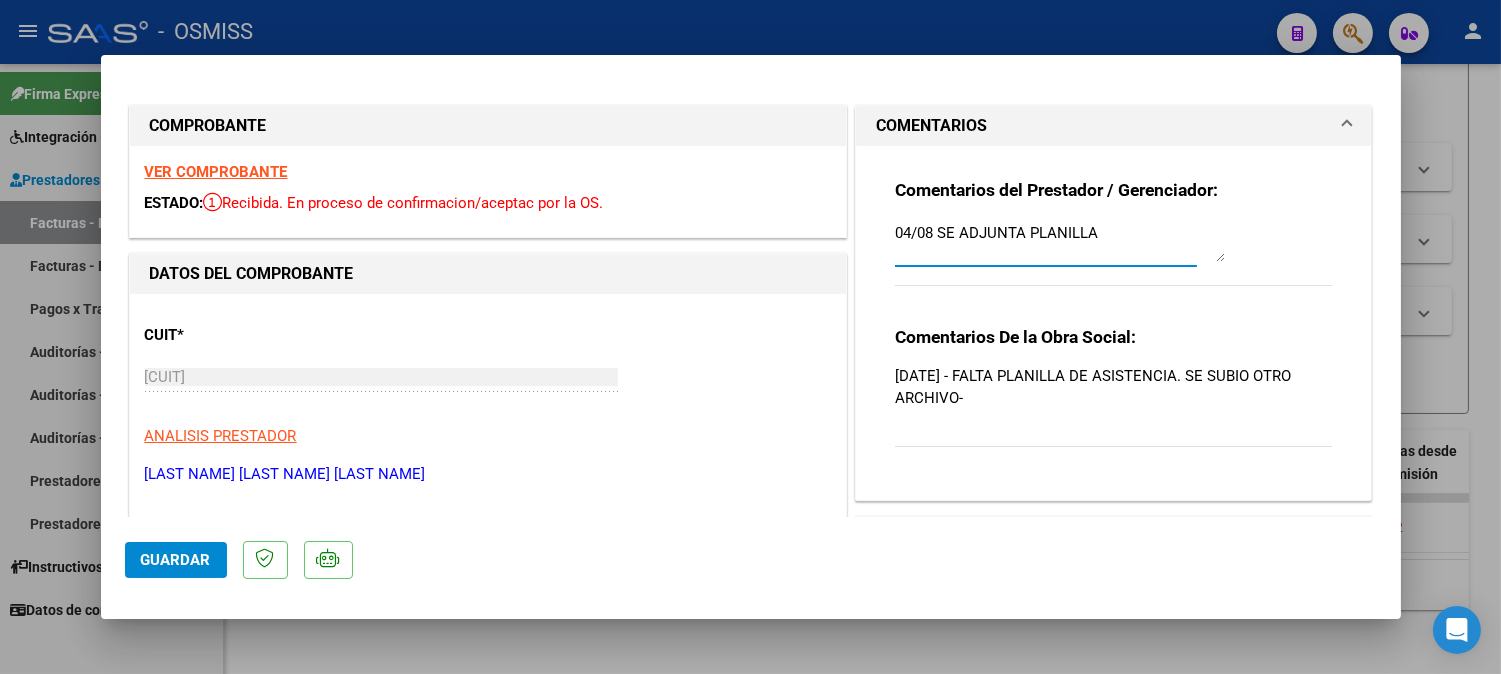 type on "04/08 SE ADJUNTA PLANILLA" 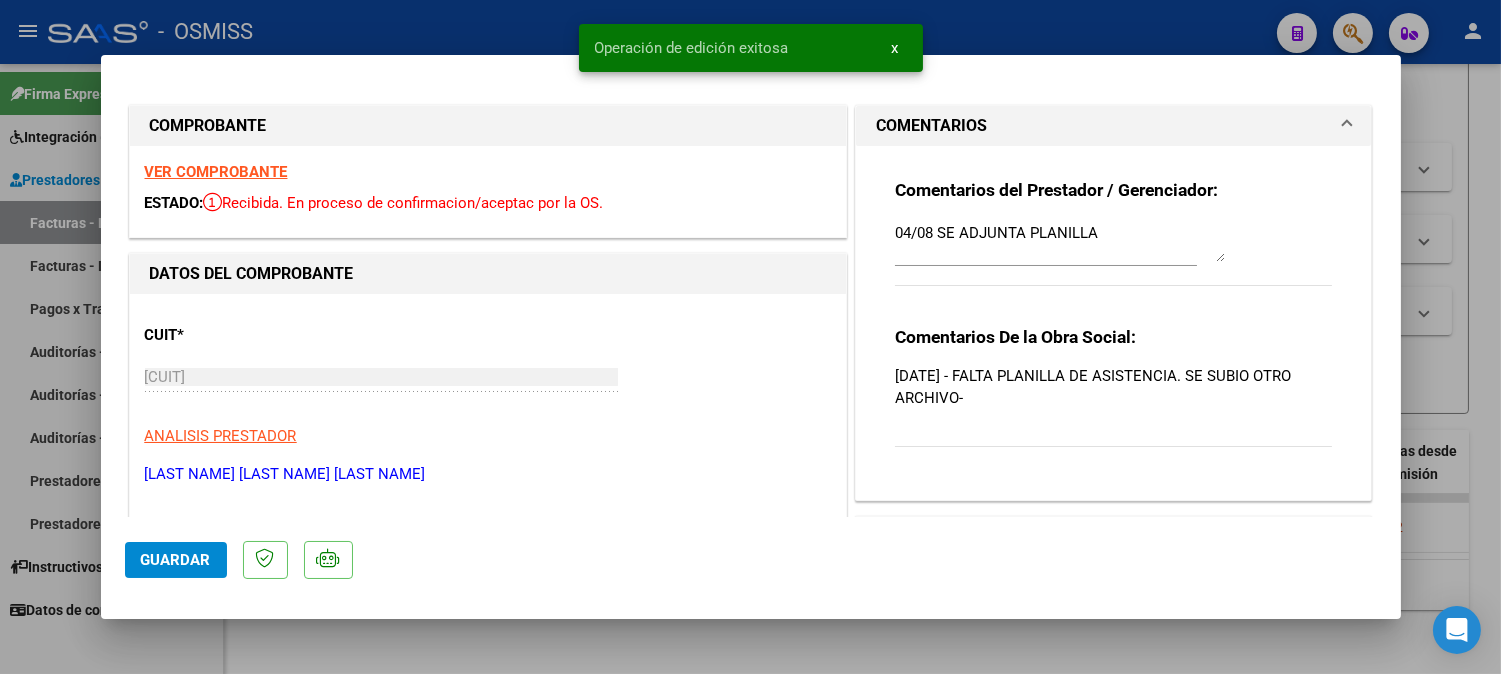 type 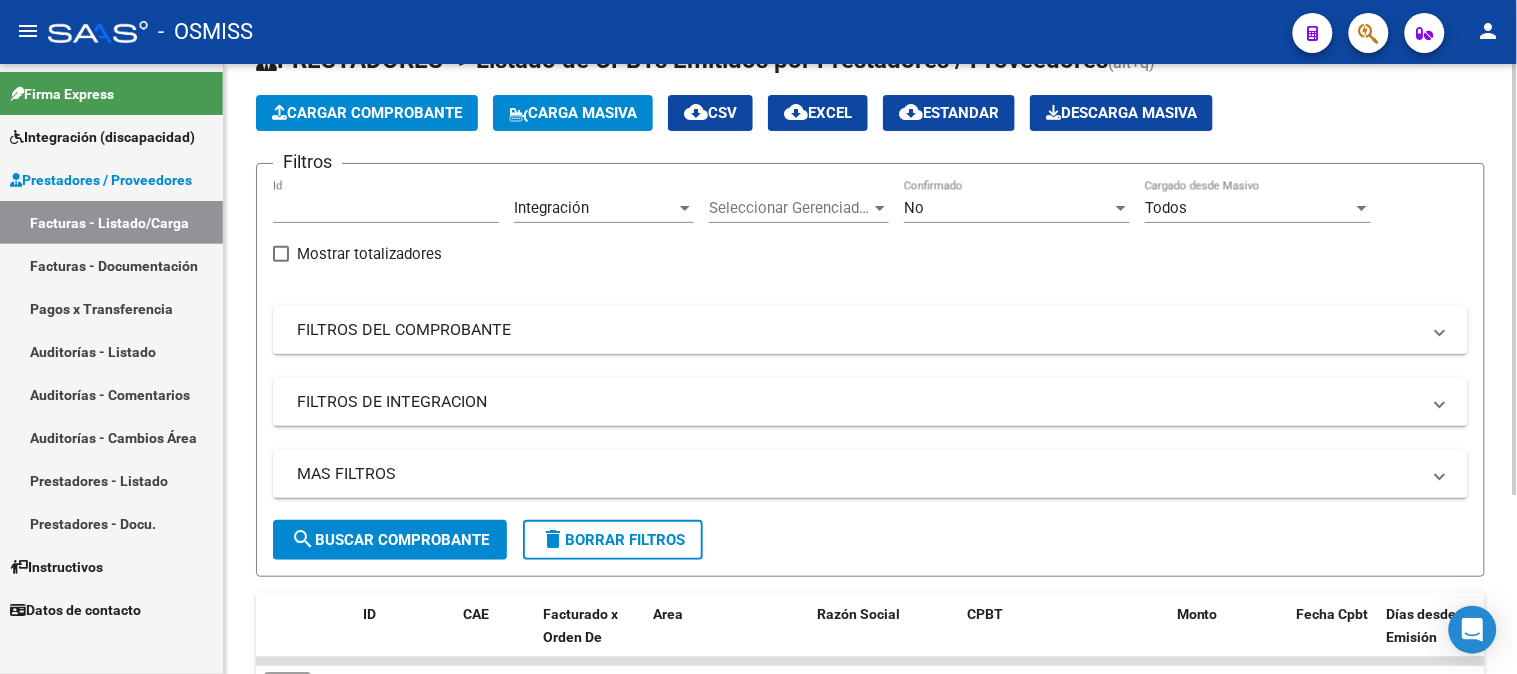 scroll, scrollTop: 30, scrollLeft: 0, axis: vertical 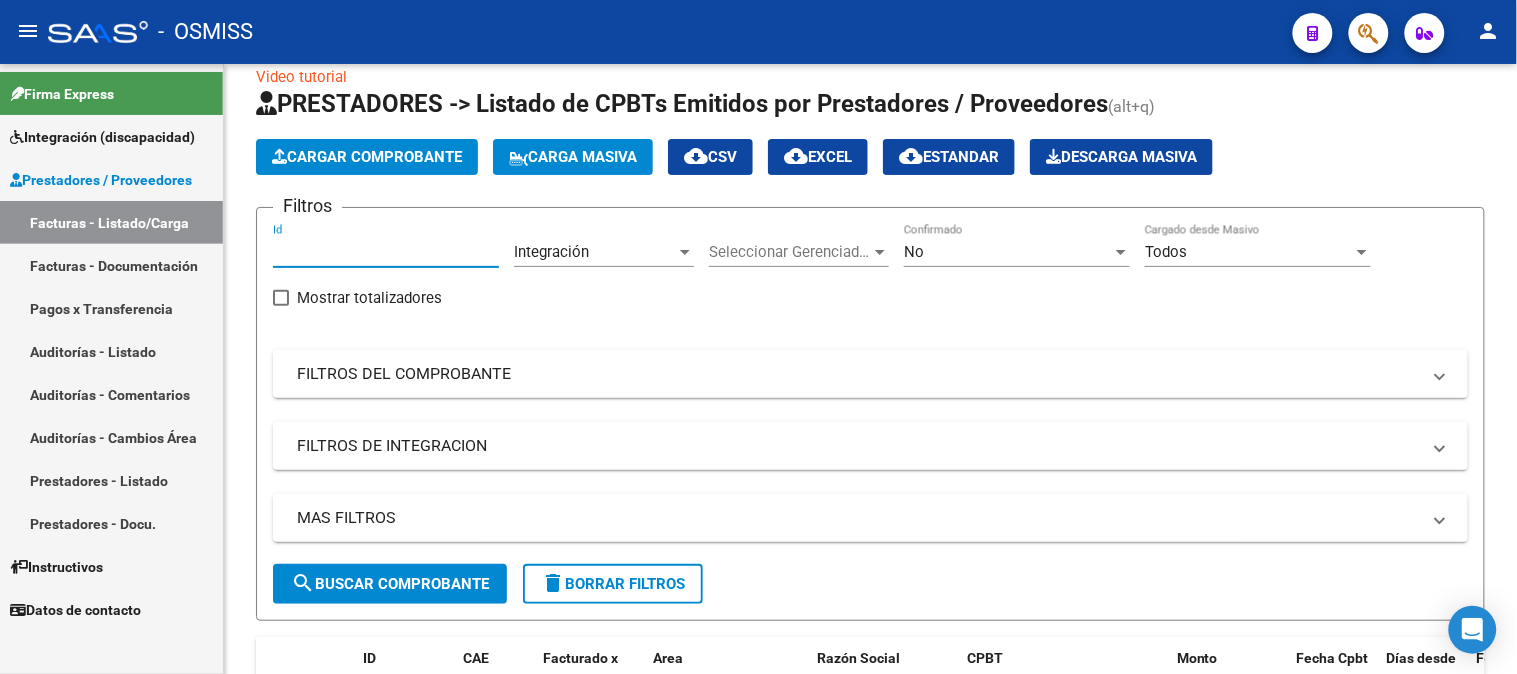 drag, startPoint x: 381, startPoint y: 258, endPoint x: 166, endPoint y: 282, distance: 216.33539 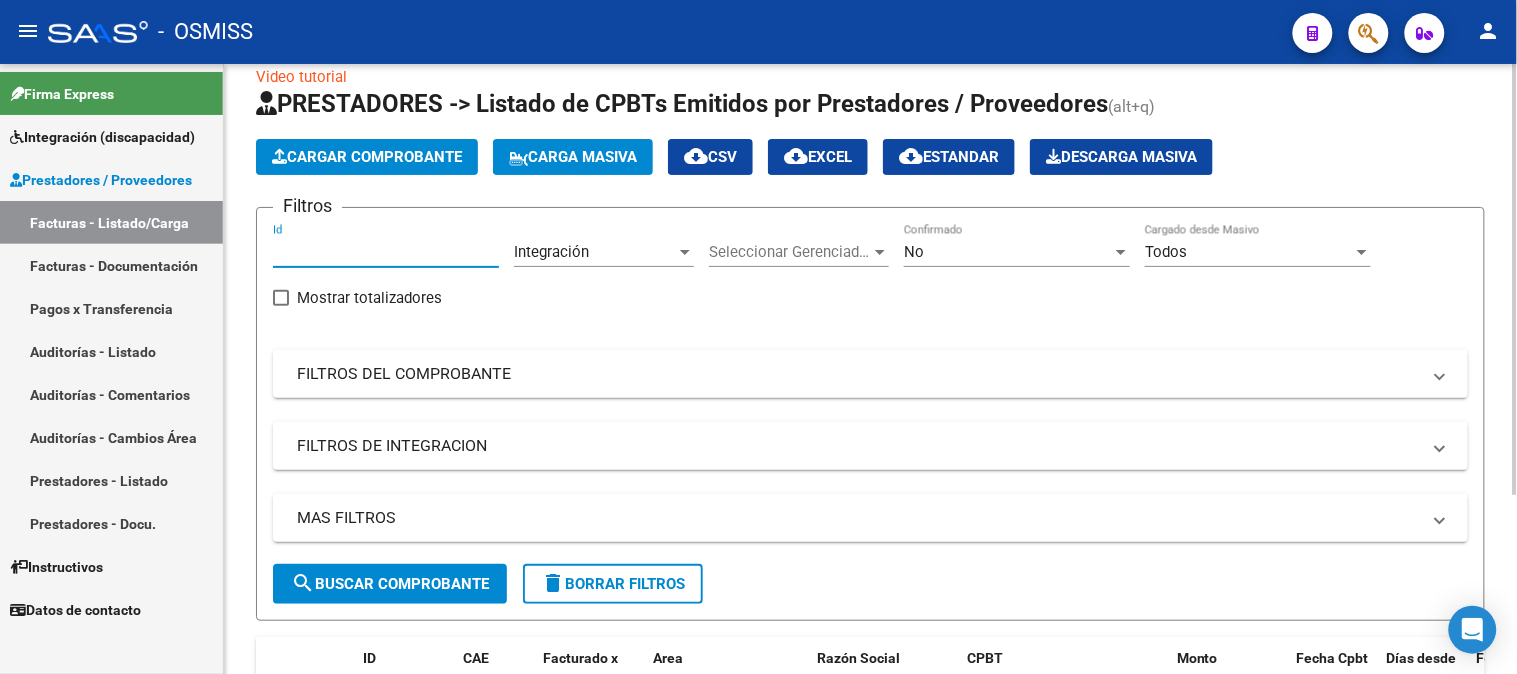 type on "[NUMBER]" 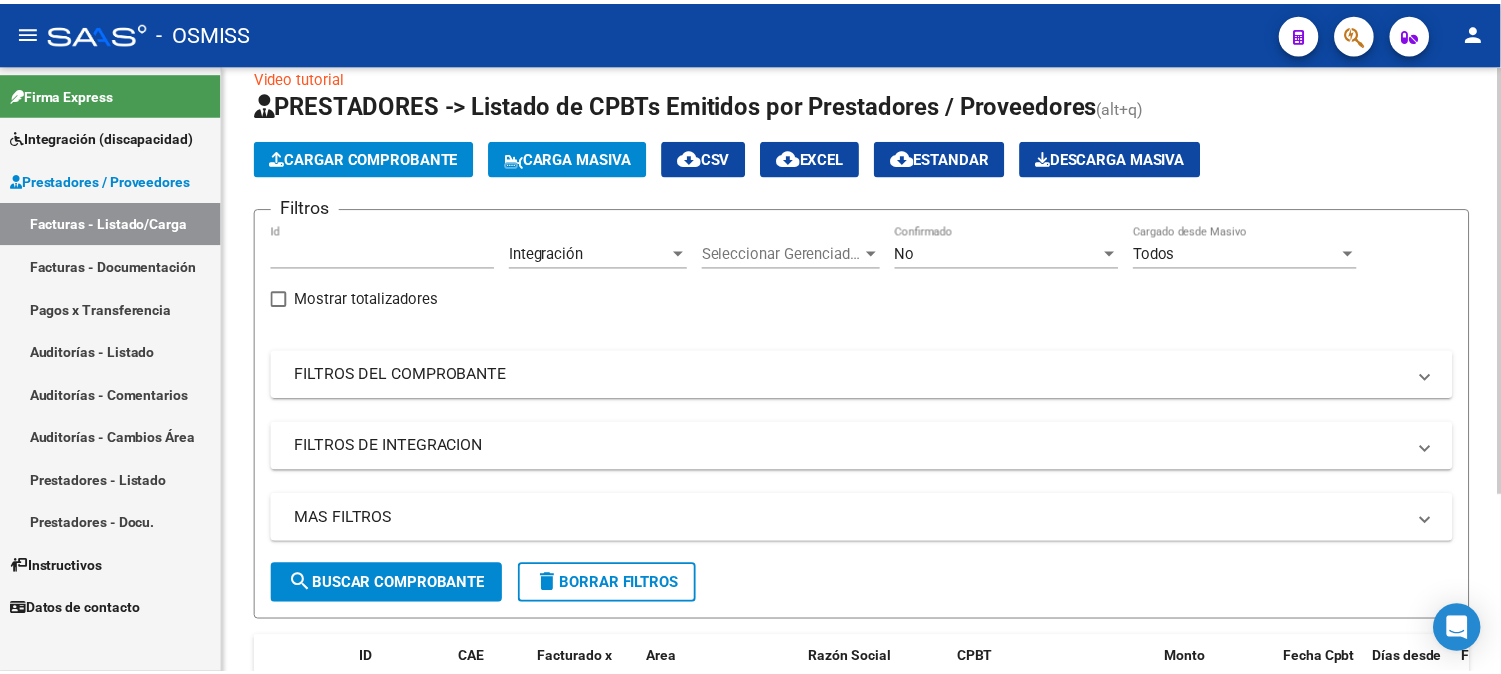 scroll, scrollTop: 252, scrollLeft: 0, axis: vertical 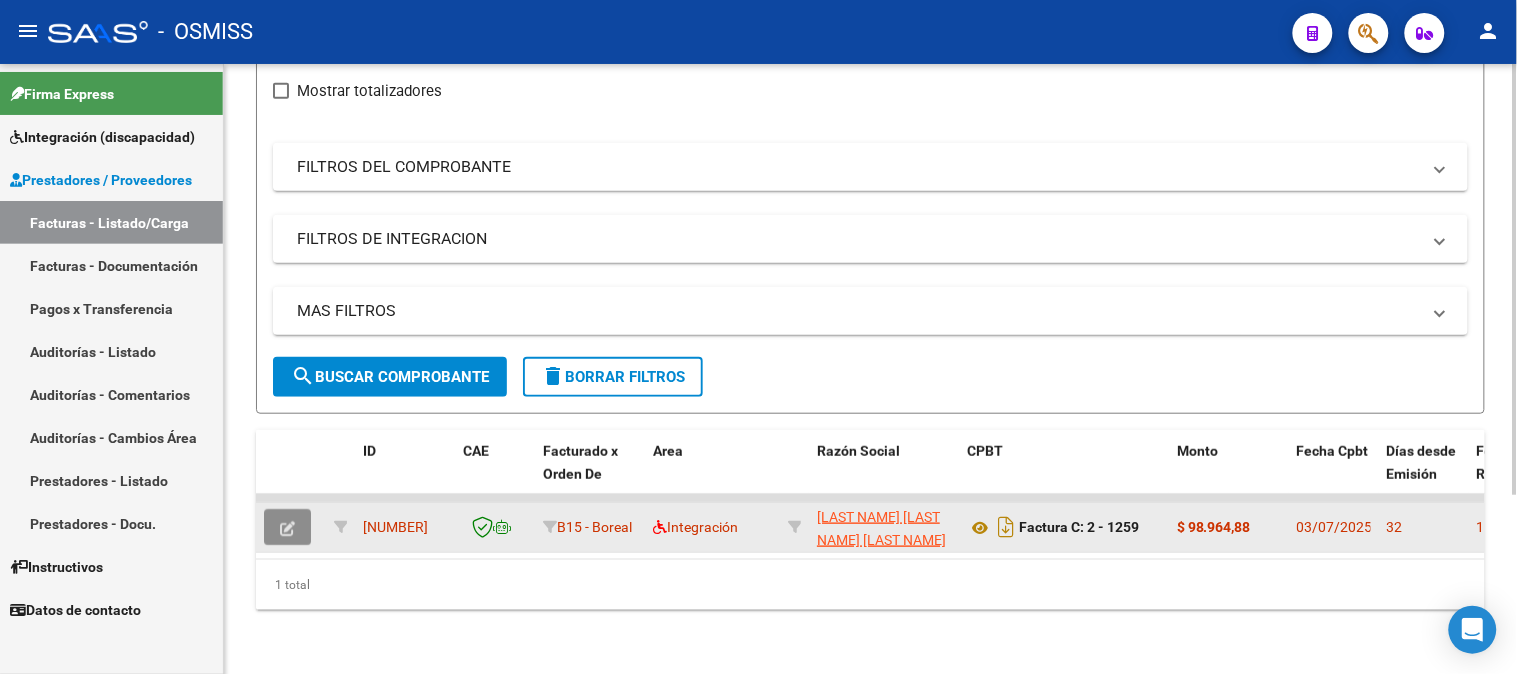 click 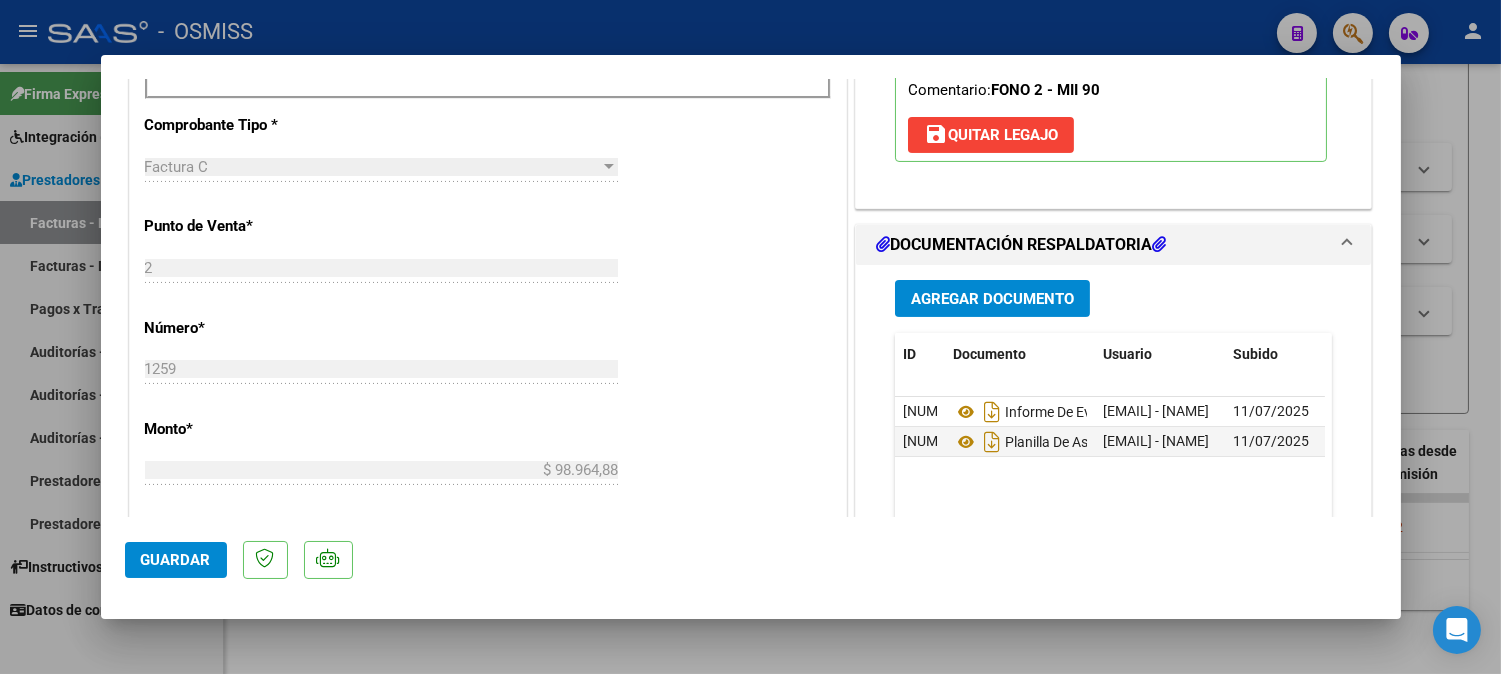 scroll, scrollTop: 1000, scrollLeft: 0, axis: vertical 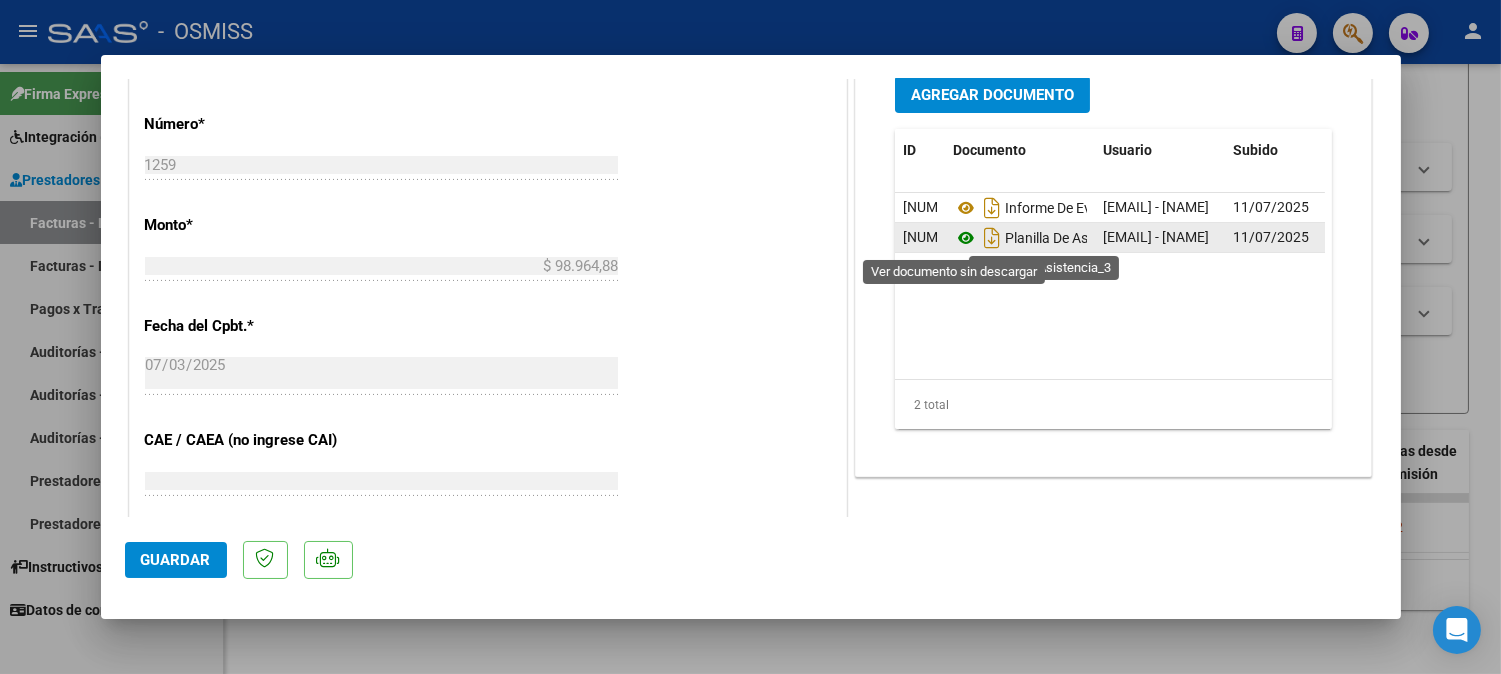 click 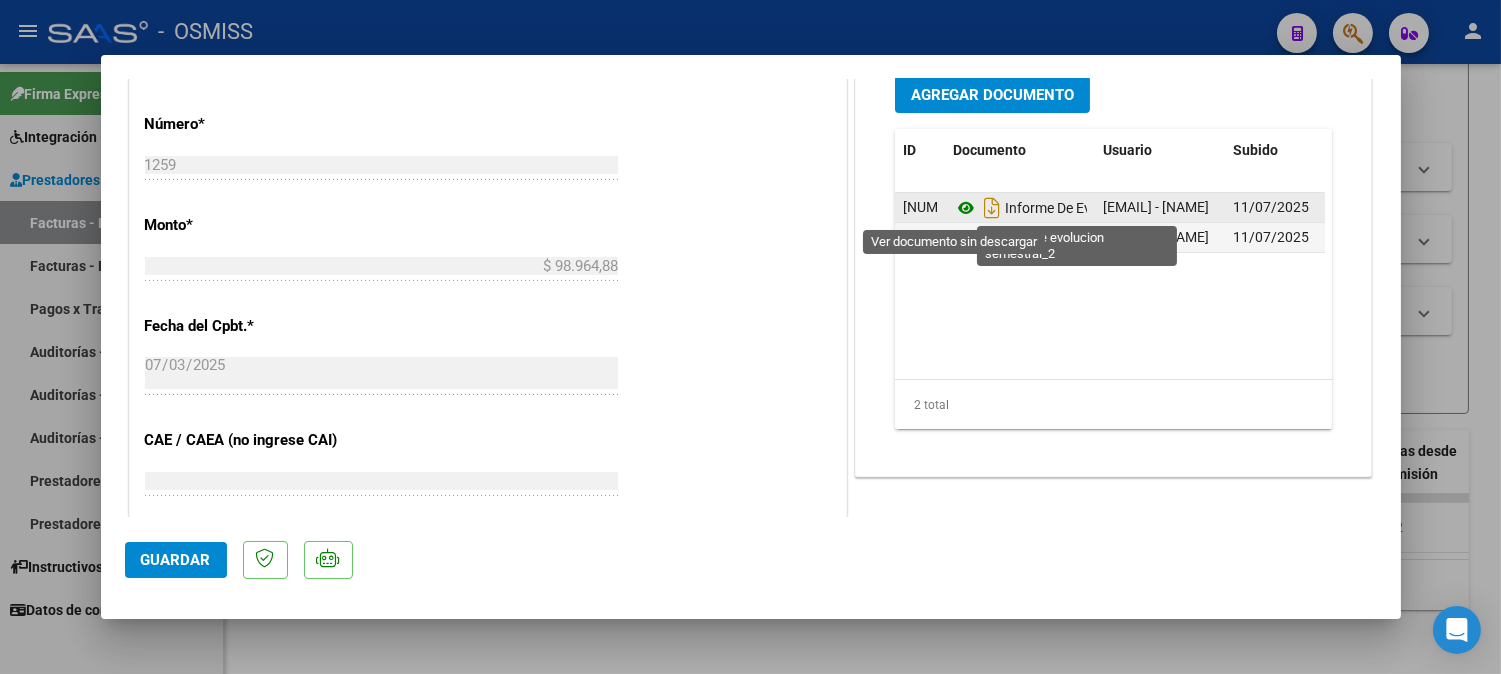 click 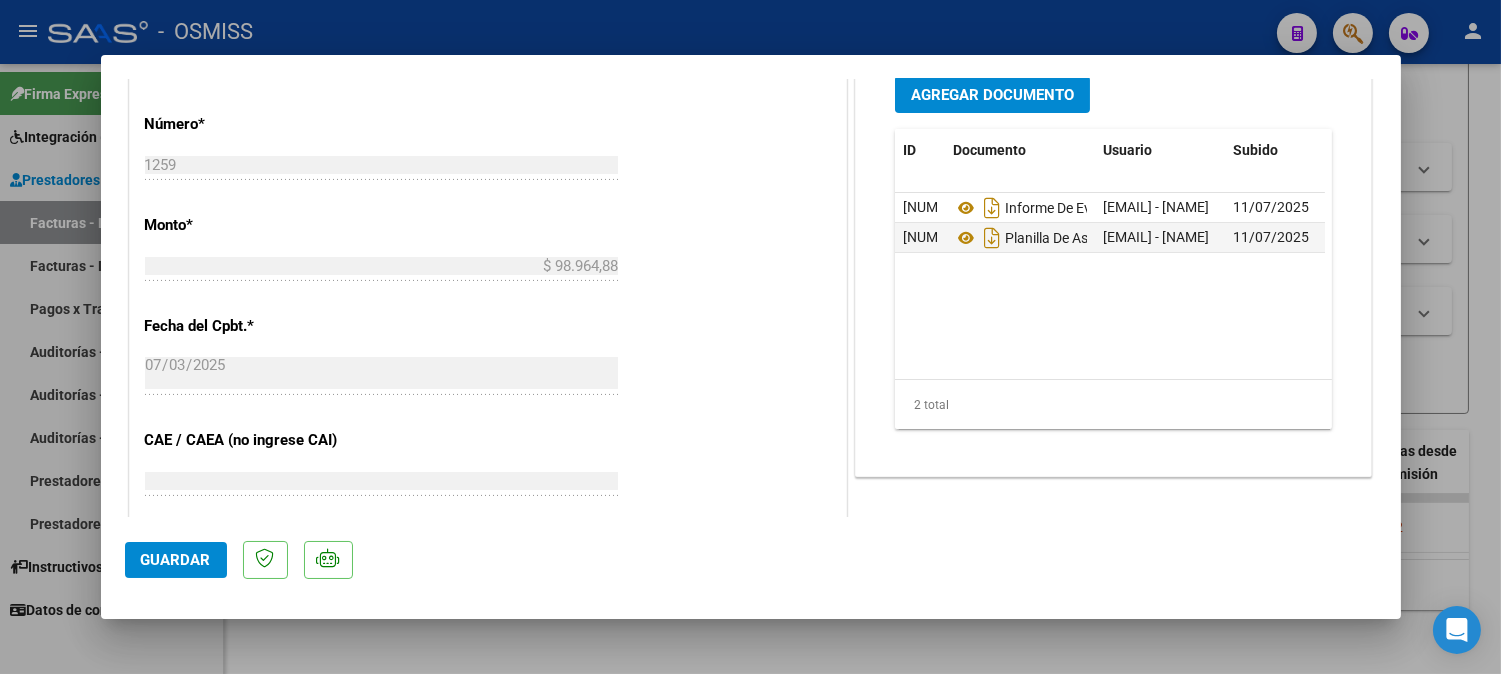 type 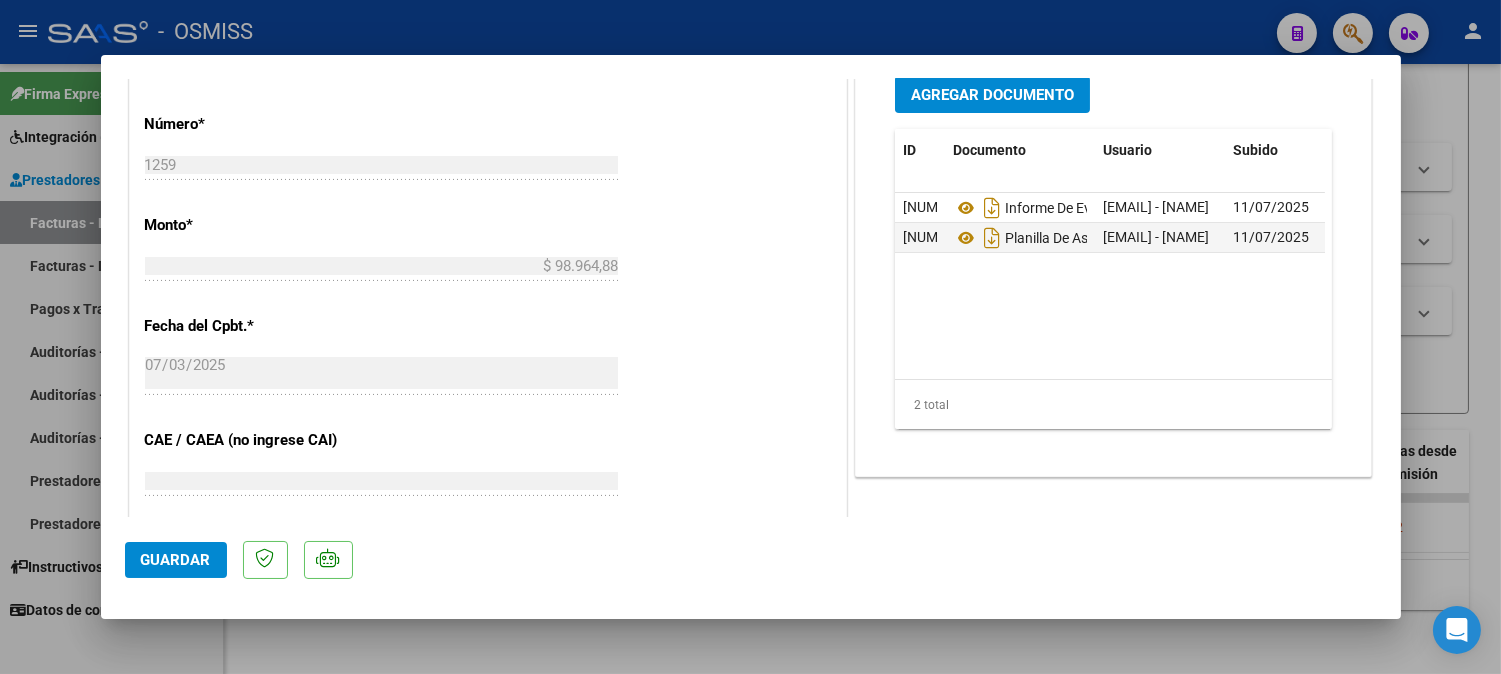 type 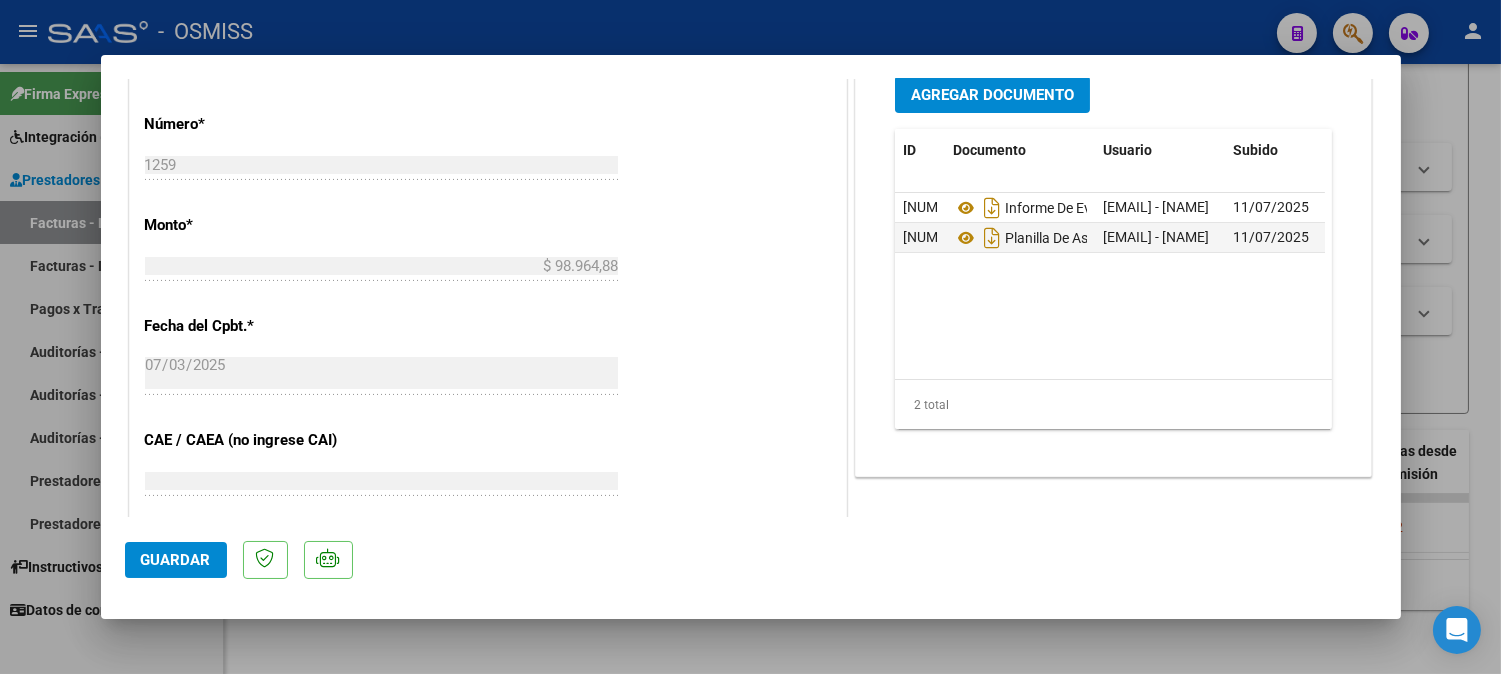 type 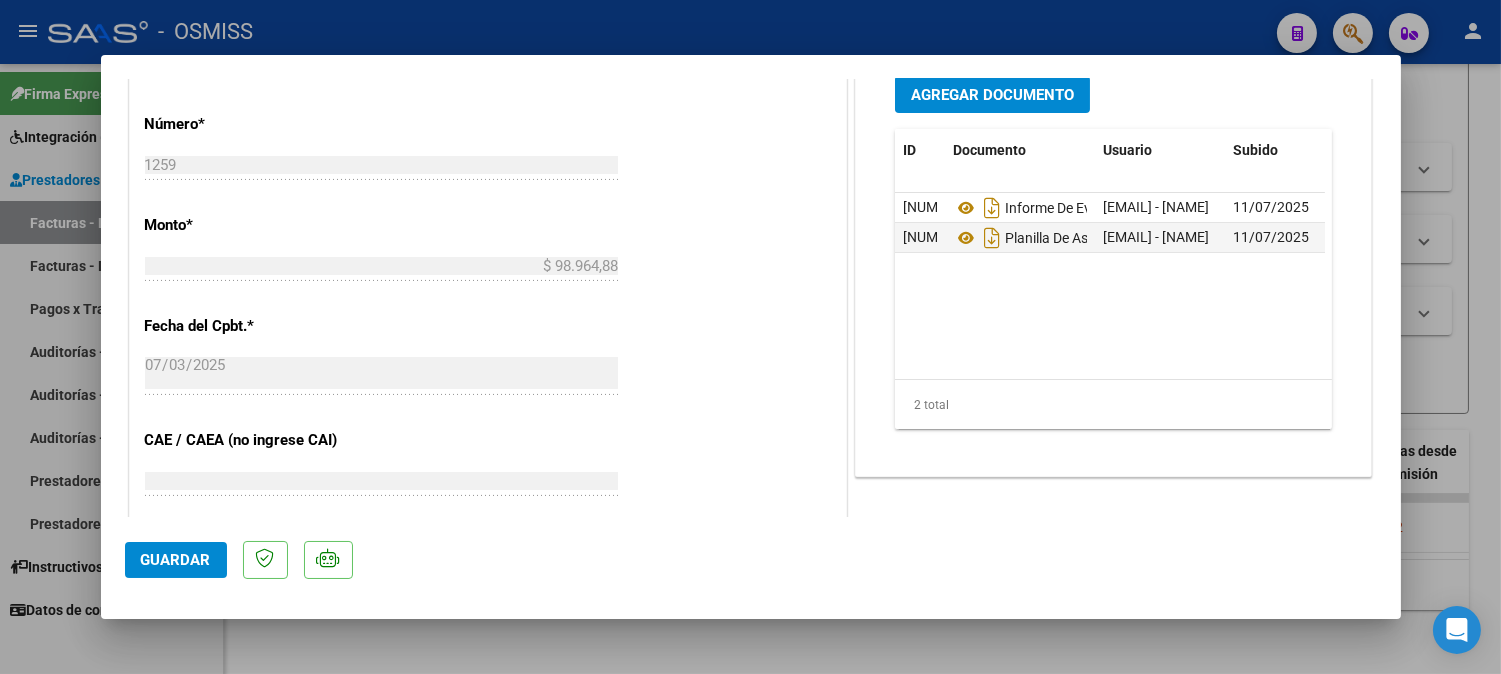 type 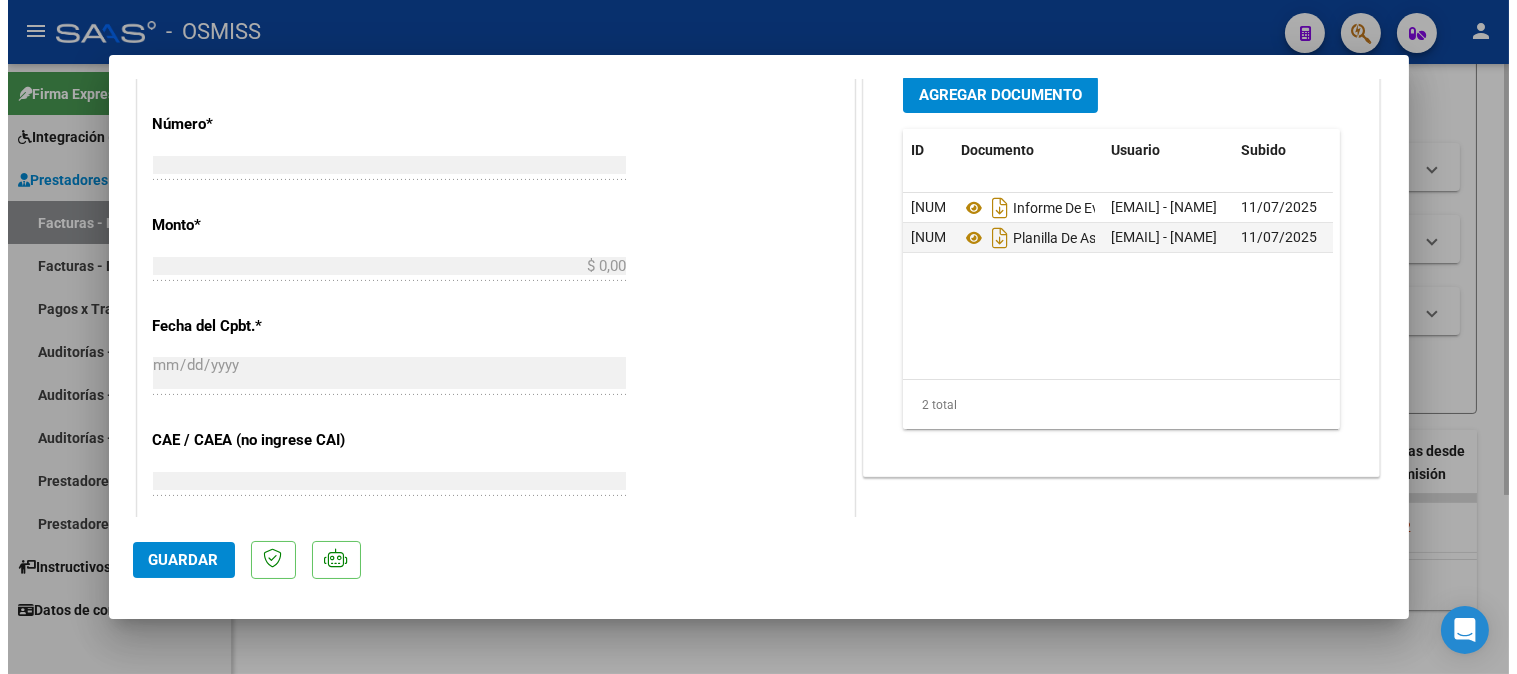 scroll, scrollTop: 0, scrollLeft: 0, axis: both 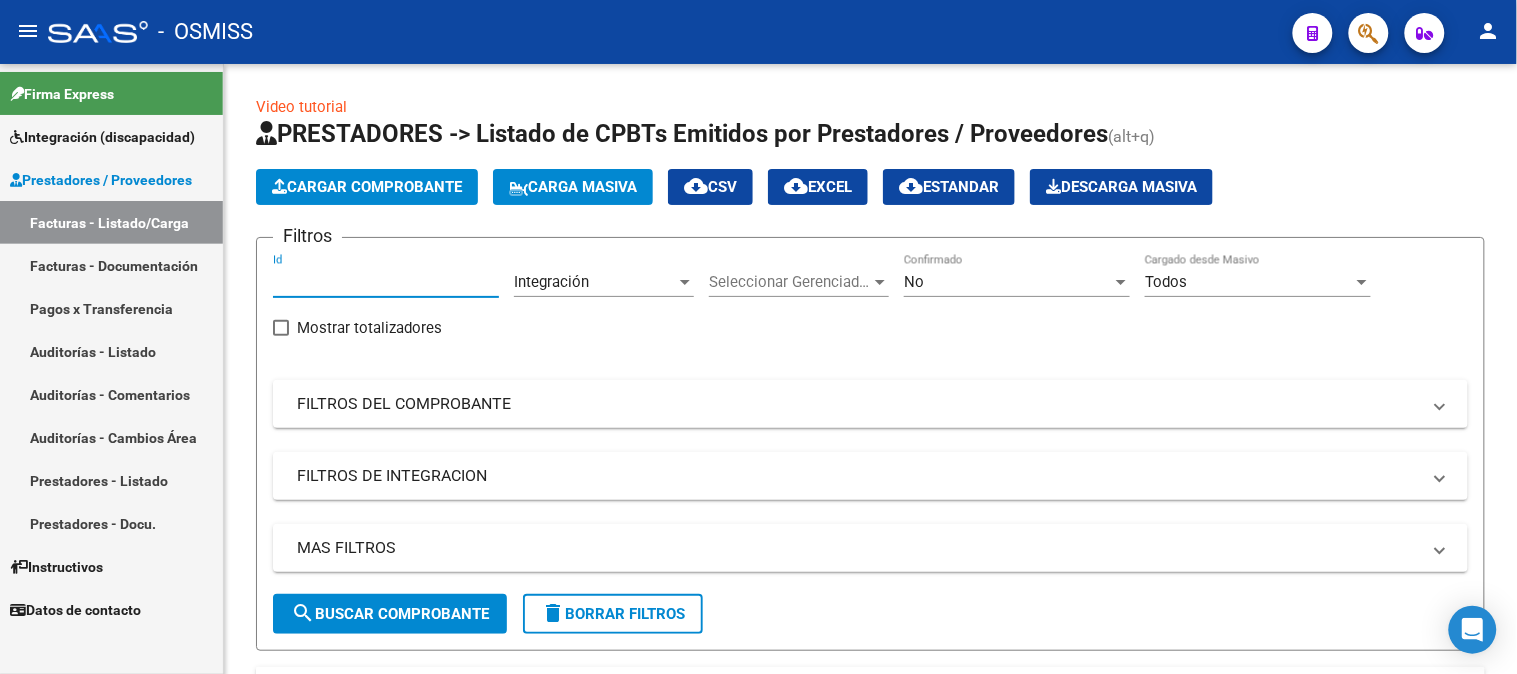 drag, startPoint x: 333, startPoint y: 273, endPoint x: 213, endPoint y: 356, distance: 145.9075 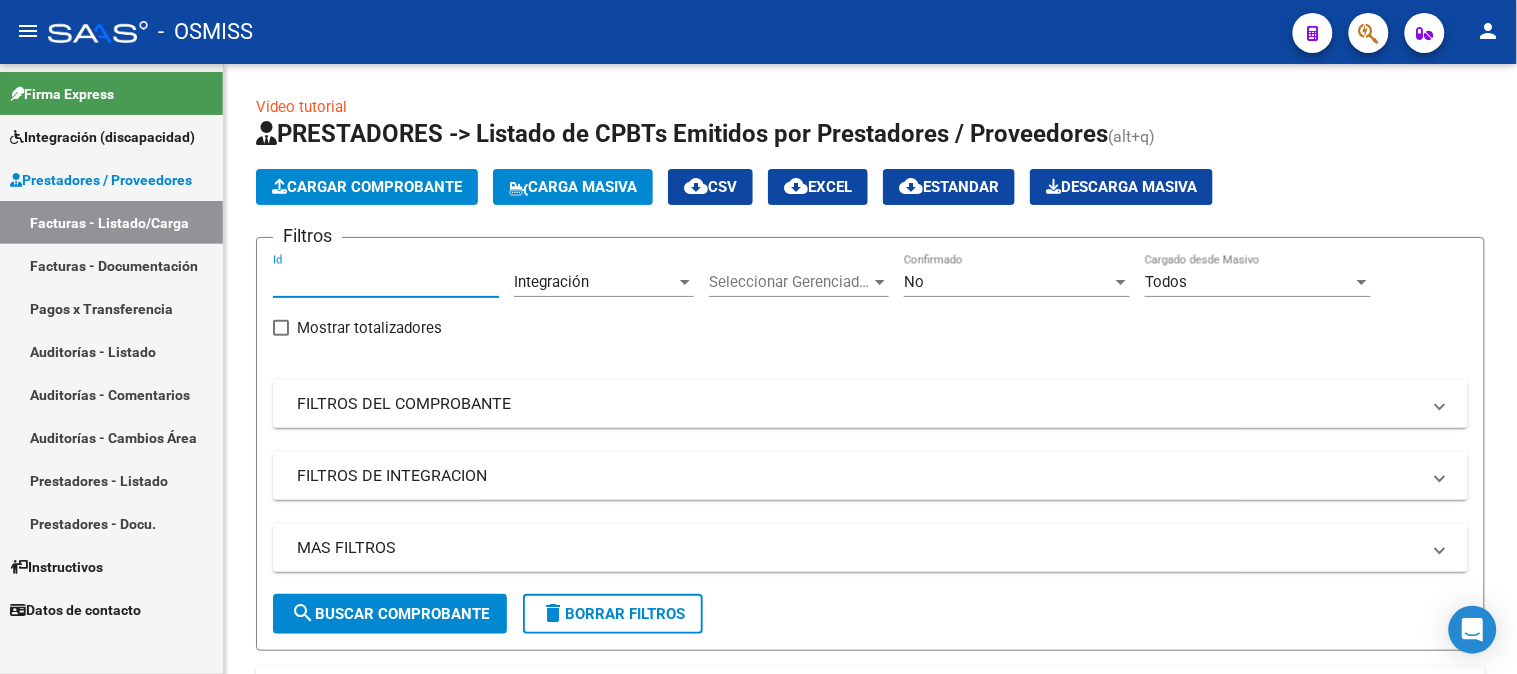 click on "Firma Express     Integración (discapacidad) Legajos    Prestadores / Proveedores Facturas - Listado/Carga Facturas - Documentación Pagos x Transferencia Auditorías - Listado Auditorías - Comentarios Auditorías - Cambios Área Prestadores - Listado Prestadores - Docu.    Instructivos    Datos de contacto  Video tutorial   PRESTADORES -> Listado de CPBTs Emitidos por Prestadores / Proveedores (alt+q)   Cargar Comprobante
Carga Masiva  cloud_download  CSV  cloud_download  EXCEL  cloud_download  Estandar   Descarga Masiva
Filtros [NUMBER] Id Integración Area Seleccionar Gerenciador Seleccionar Gerenciador No Confirmado Todos Cargado desde Masivo   Mostrar totalizadores   FILTROS DEL COMPROBANTE  Comprobante Tipo Comprobante Tipo Start date – End date Fec. Comprobante Desde / Hasta Días Emisión Desde(cant. días) Días Emisión Hasta(cant. días) CUIT / Razón Social Pto. Venta Nro. Comprobante Código SSS CAE Válido CAE Válido Todos Cargado Módulo Hosp. Todos Tiene facturacion Apócrifa" 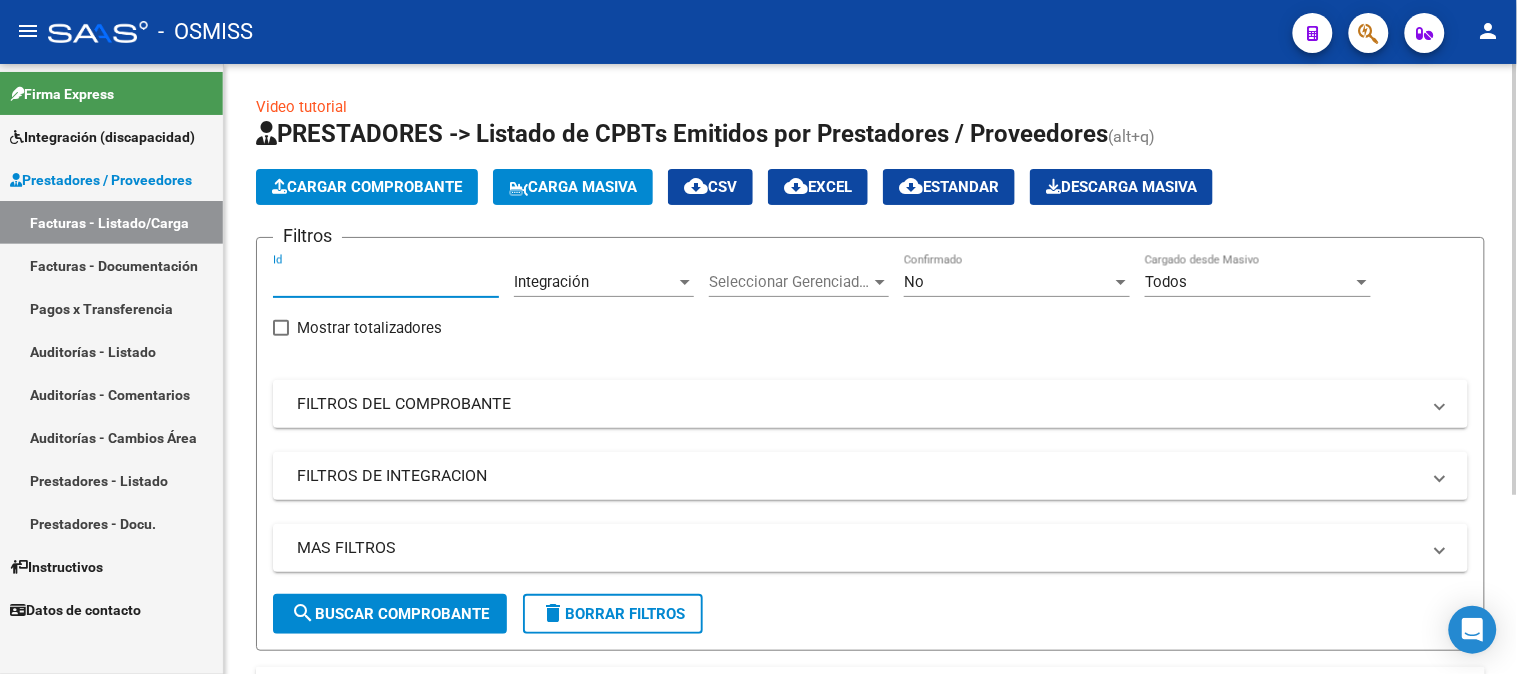 type on "[NUMBER]" 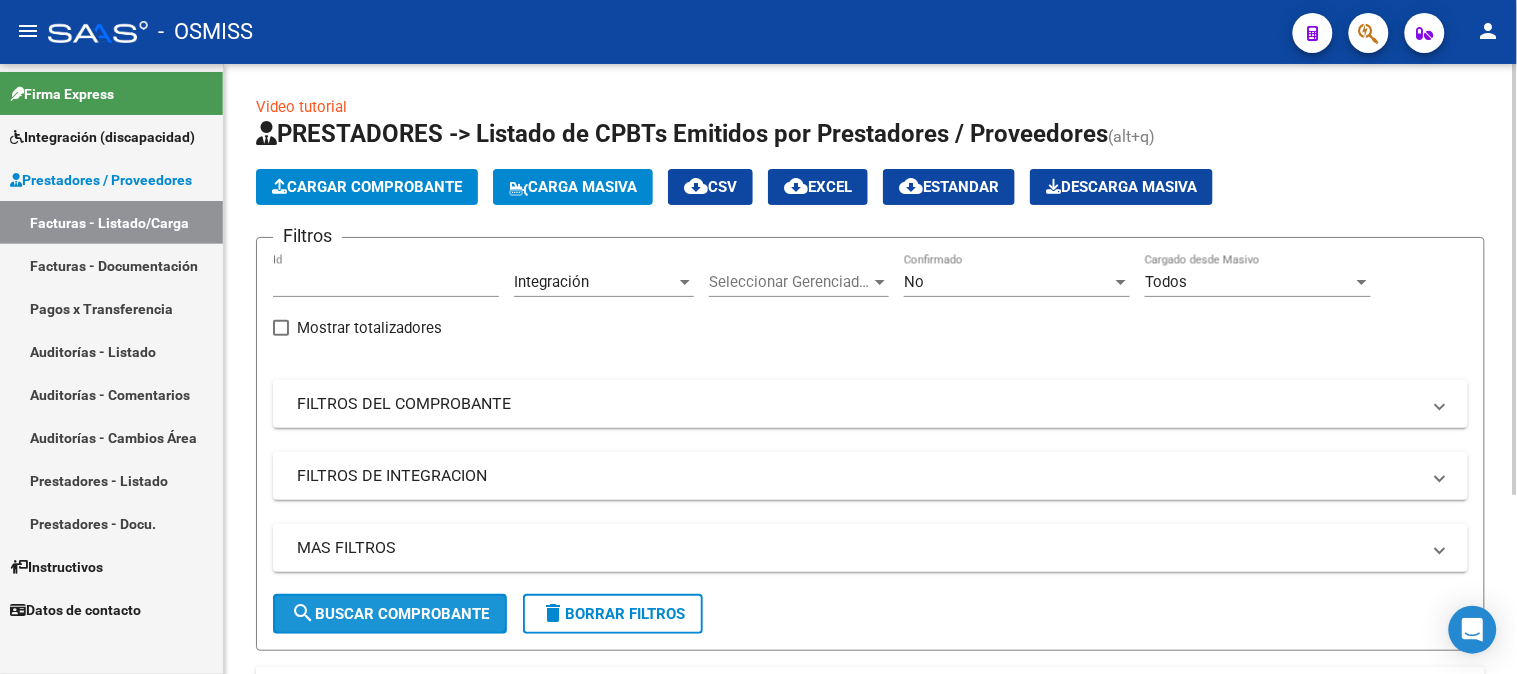 click on "search  Buscar Comprobante" 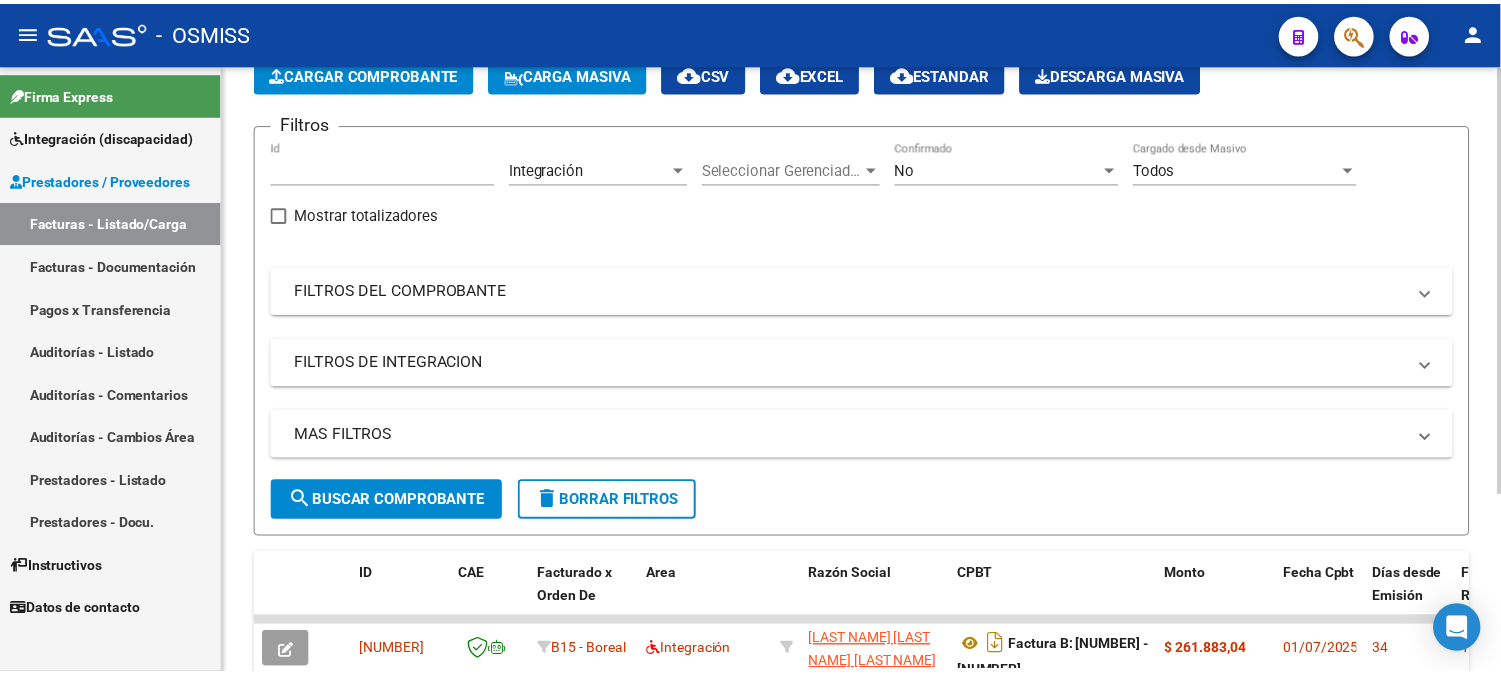 scroll, scrollTop: 252, scrollLeft: 0, axis: vertical 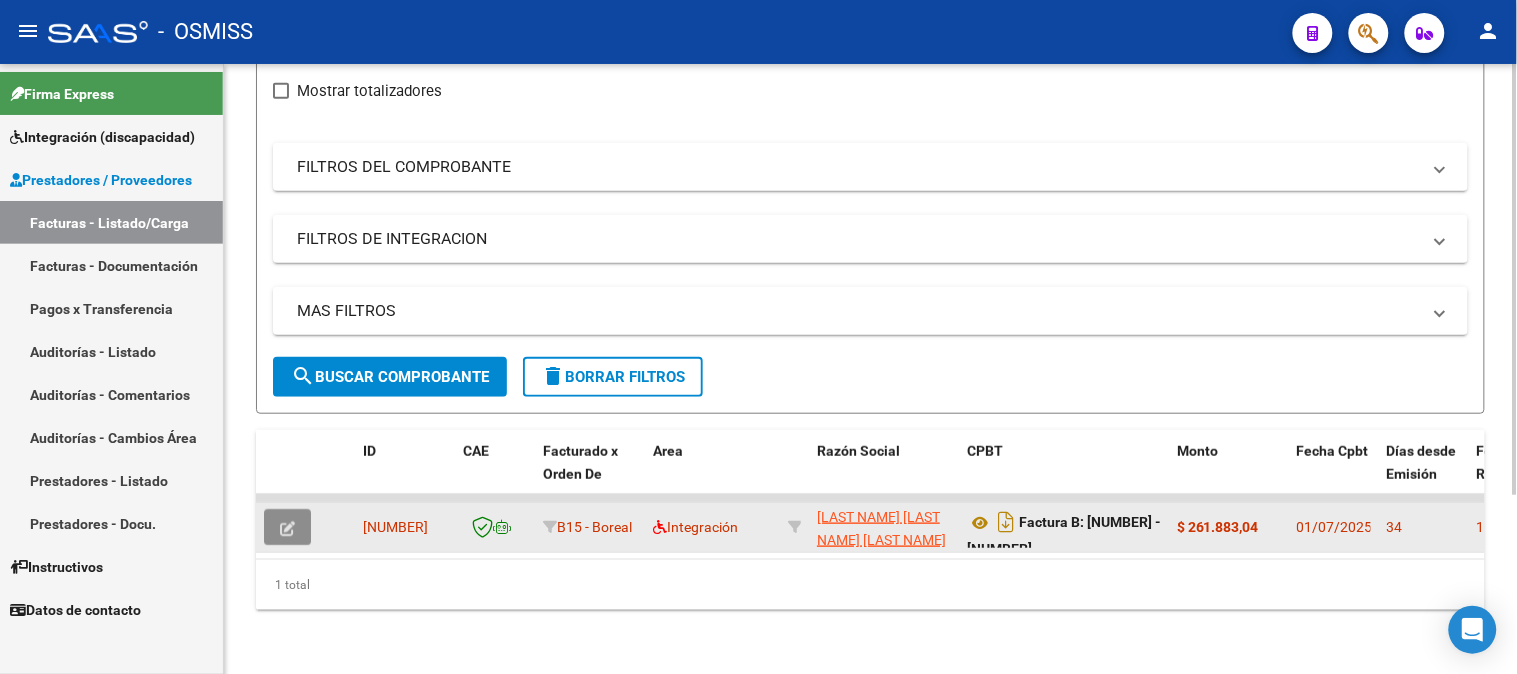 click 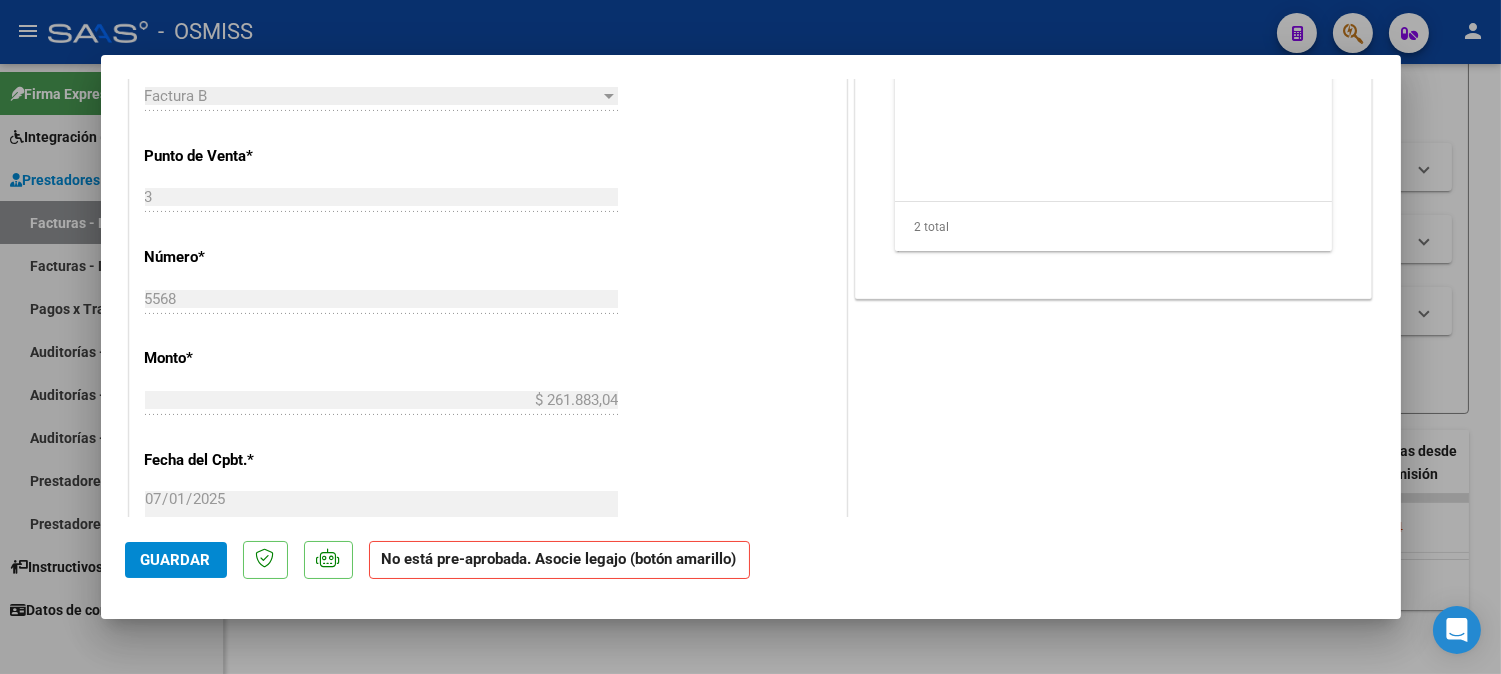scroll, scrollTop: 888, scrollLeft: 0, axis: vertical 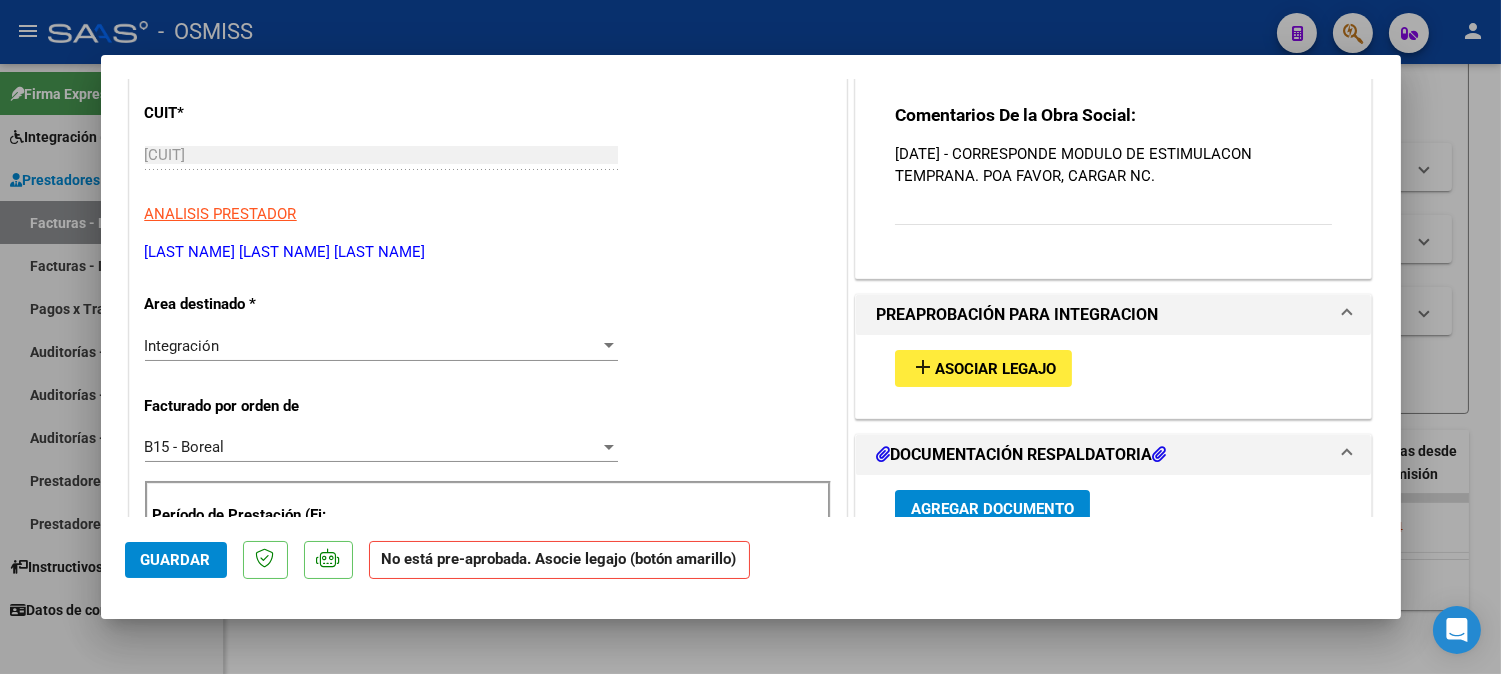 drag, startPoint x: 975, startPoint y: 148, endPoint x: 1194, endPoint y: 181, distance: 221.47235 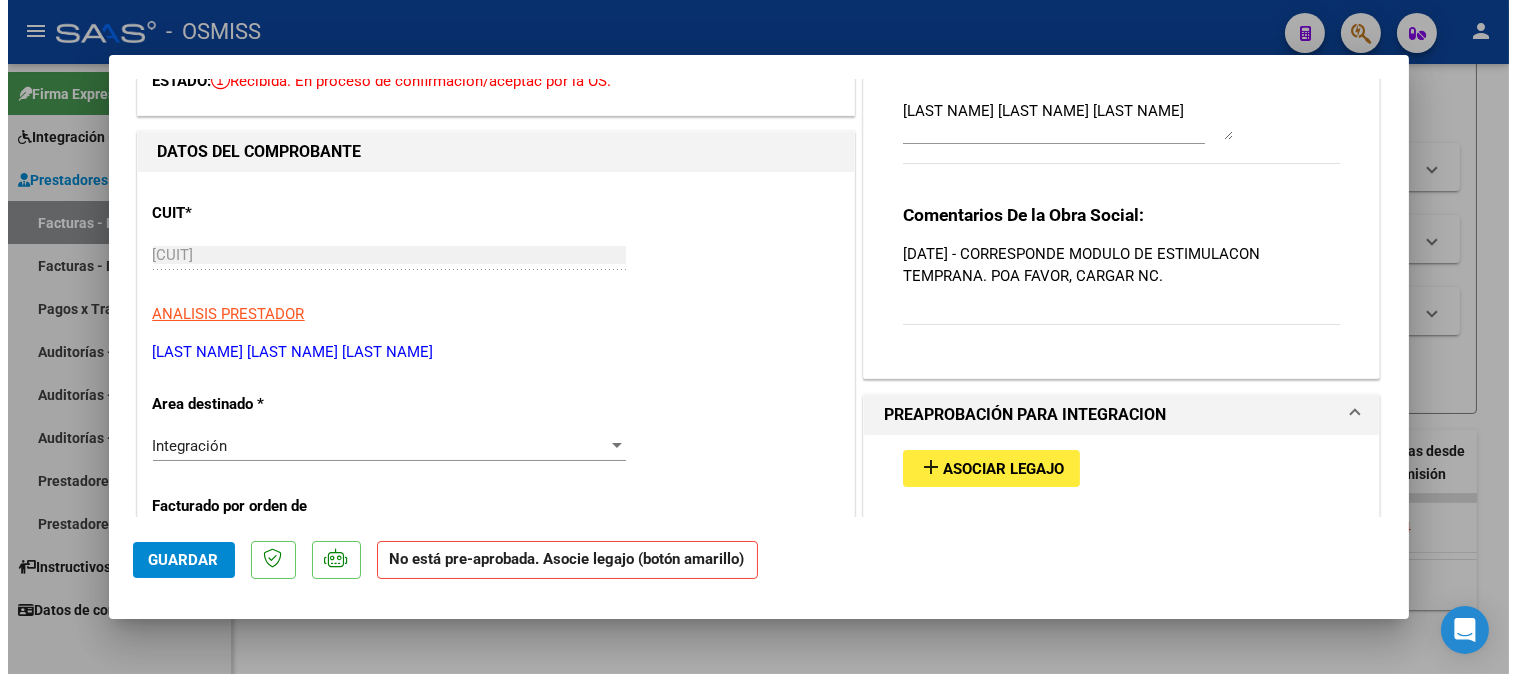 scroll, scrollTop: 0, scrollLeft: 0, axis: both 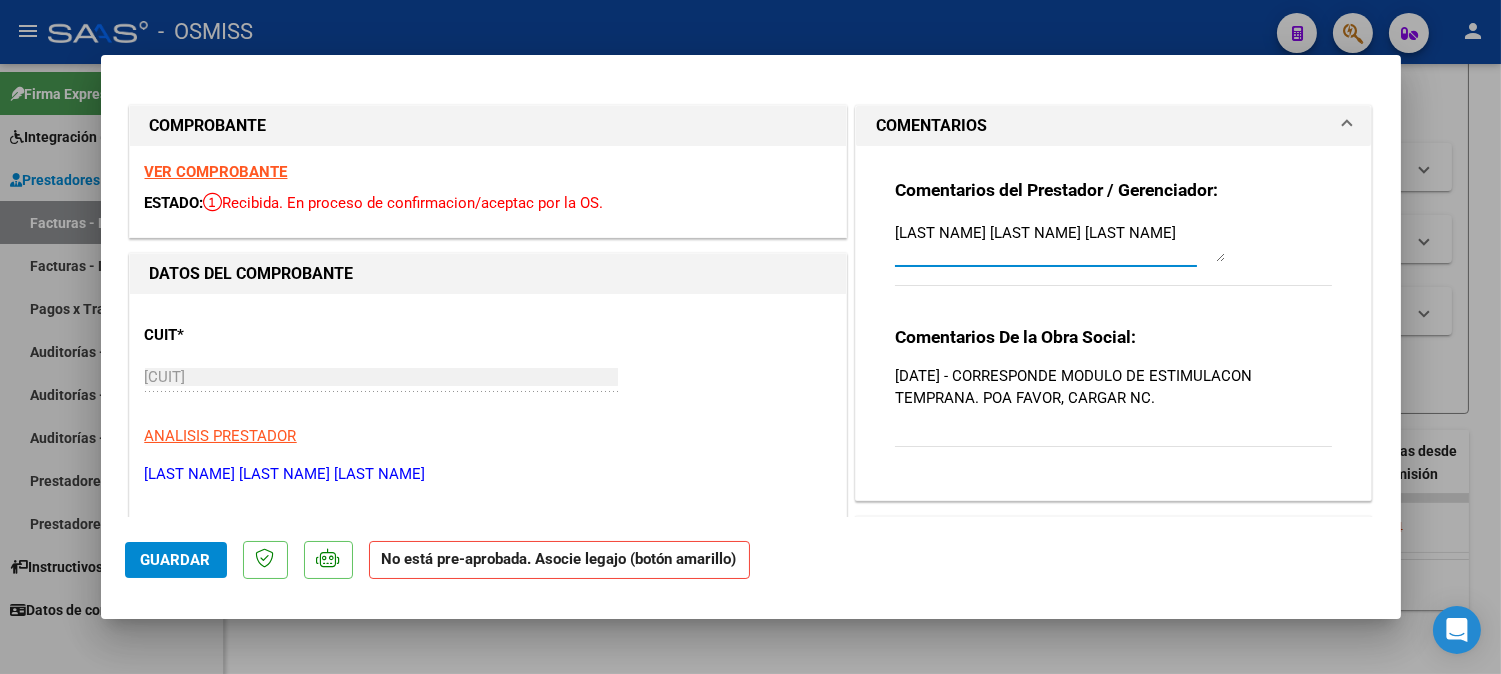 click on "[LAST NAME] [LAST NAME] [LAST NAME]" at bounding box center (1060, 242) 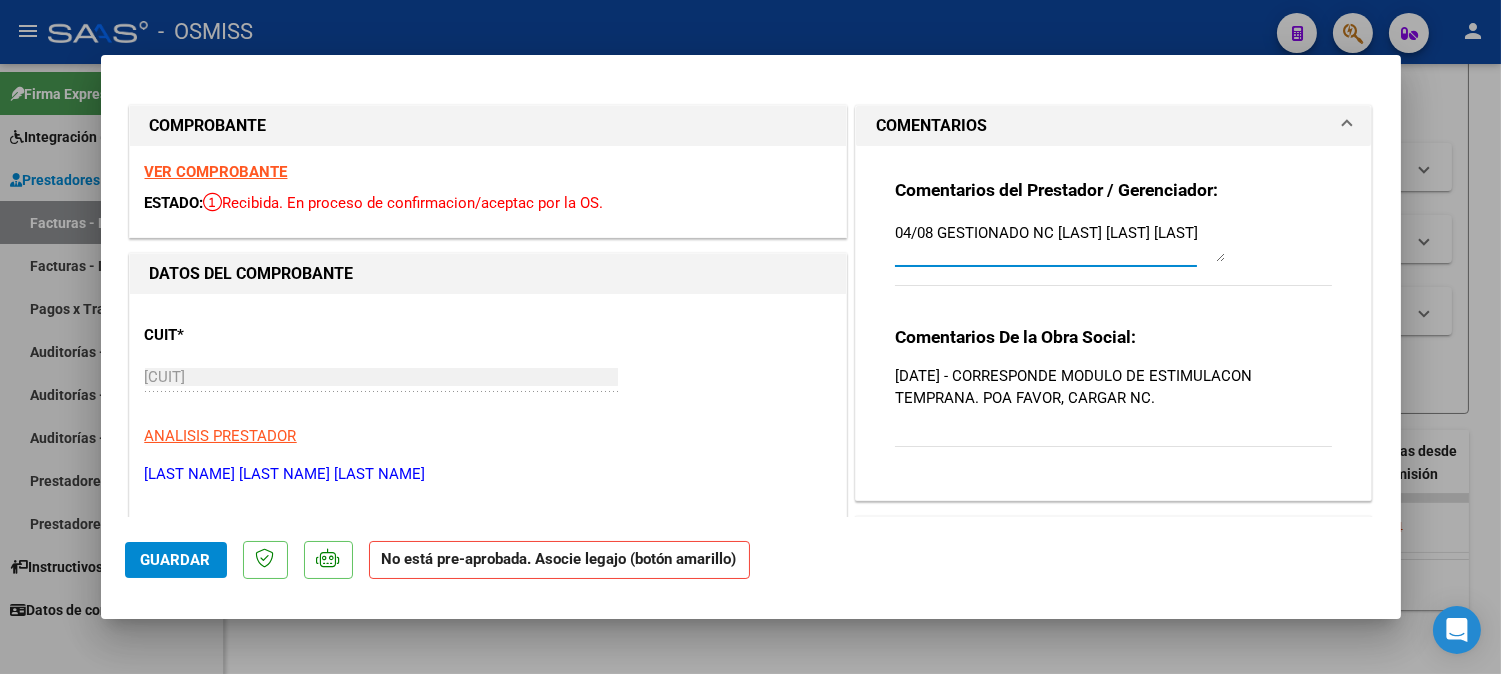 type on "04/08 GESTIONADO NC [LAST] [LAST] [LAST]" 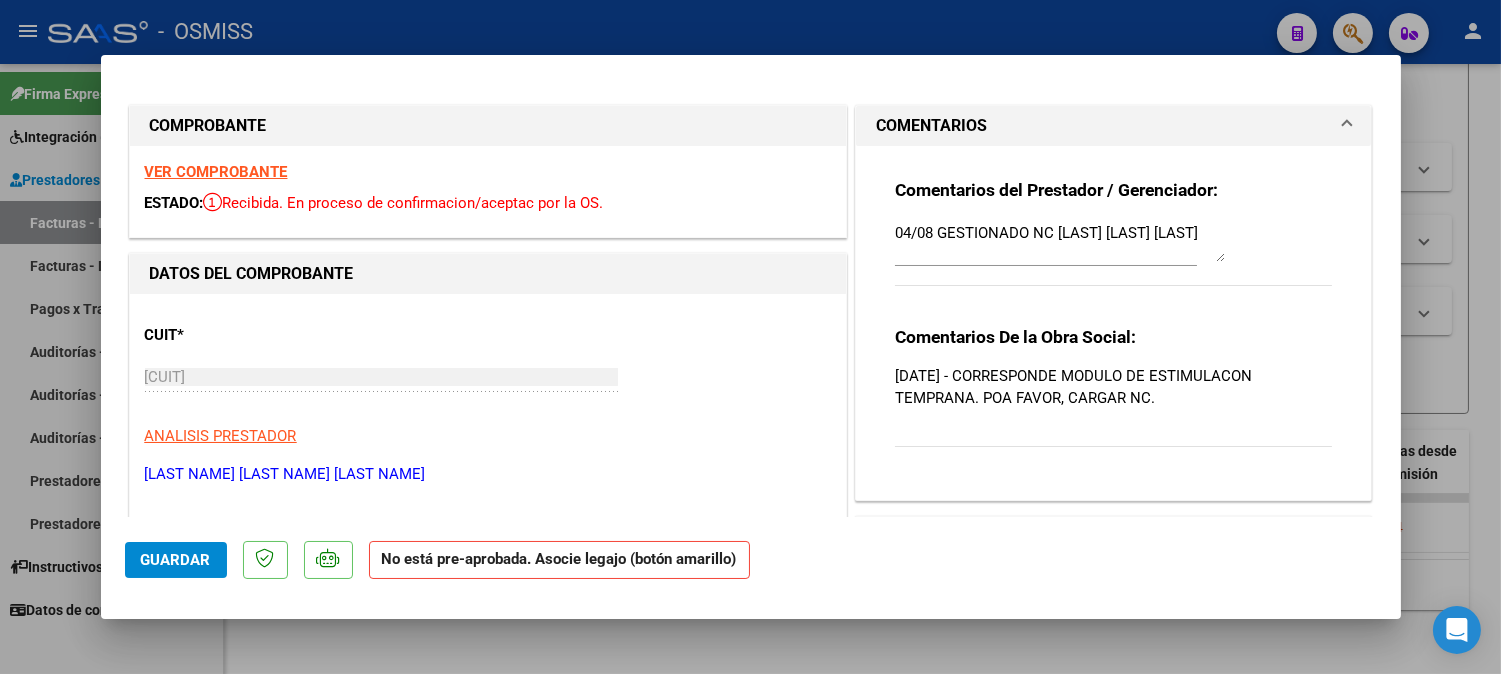 type 